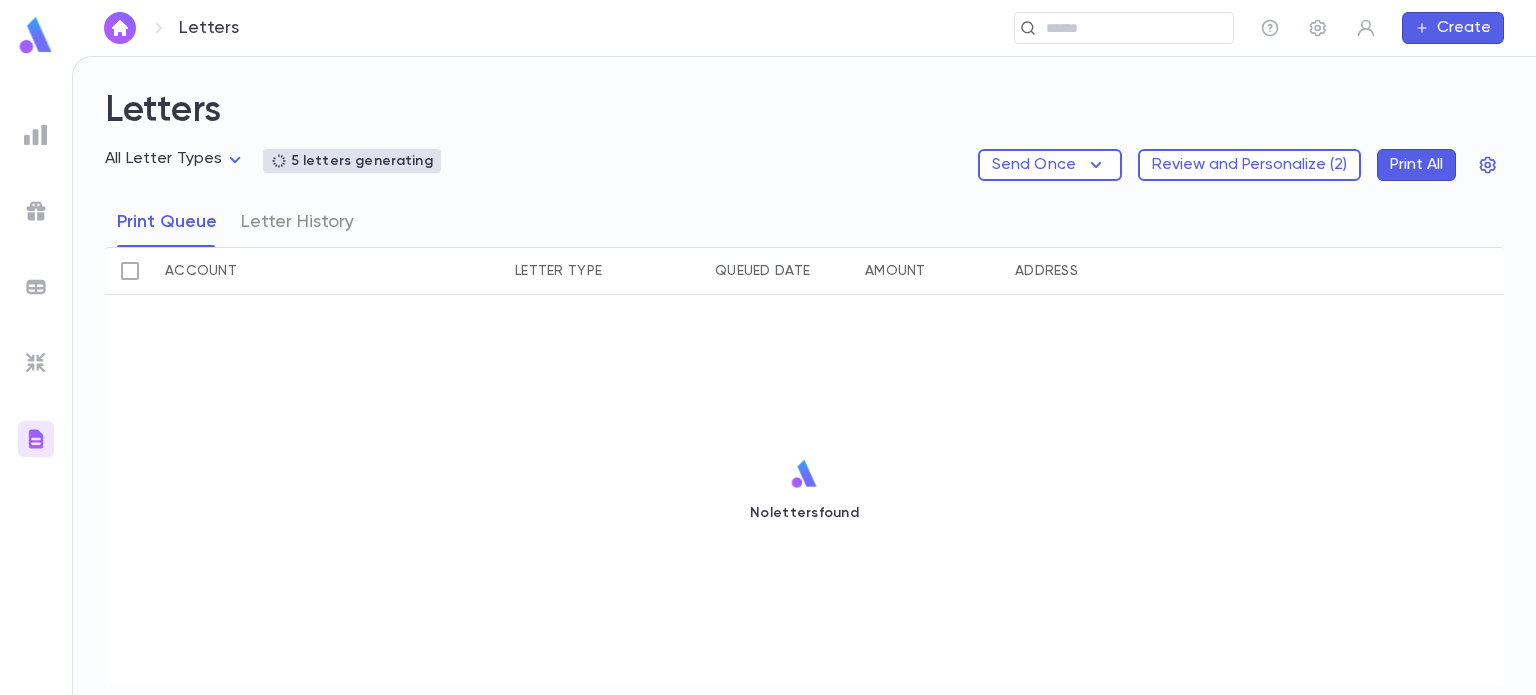scroll, scrollTop: 0, scrollLeft: 0, axis: both 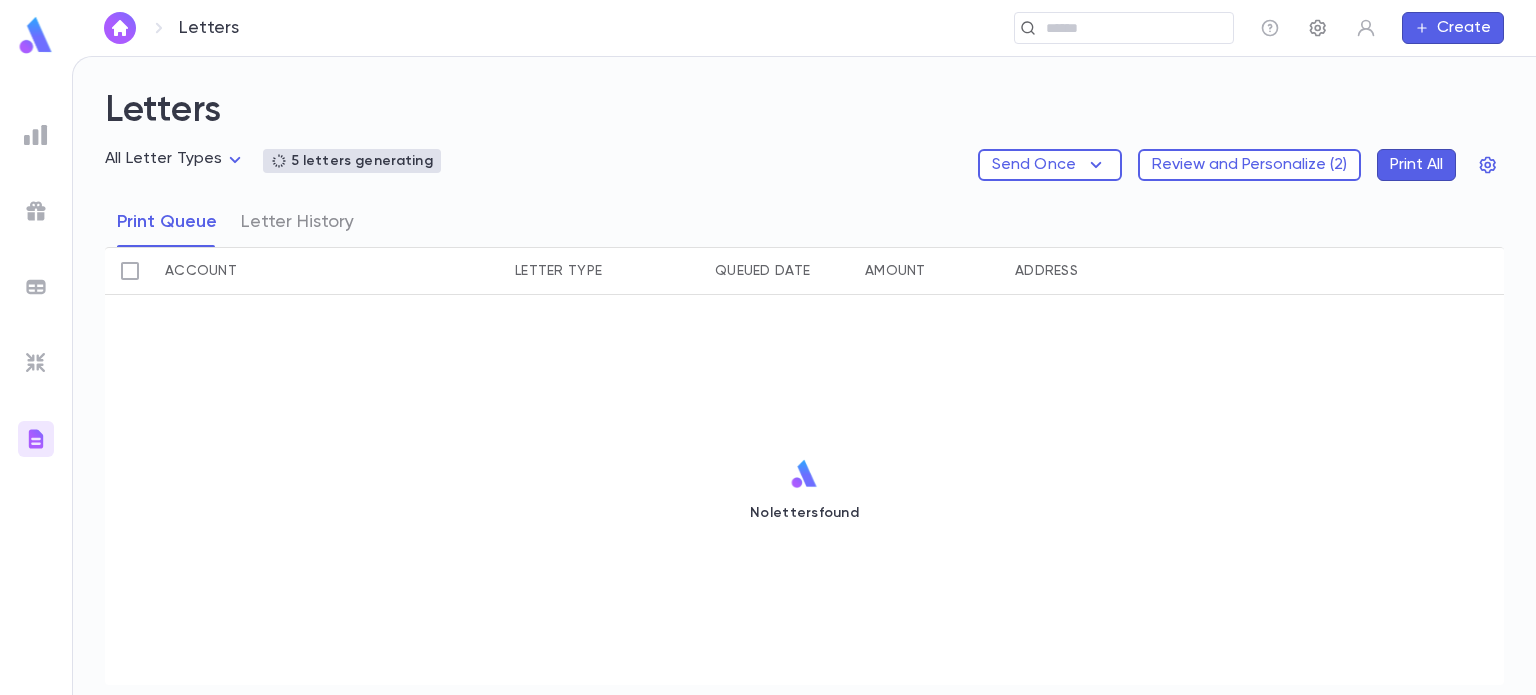 click 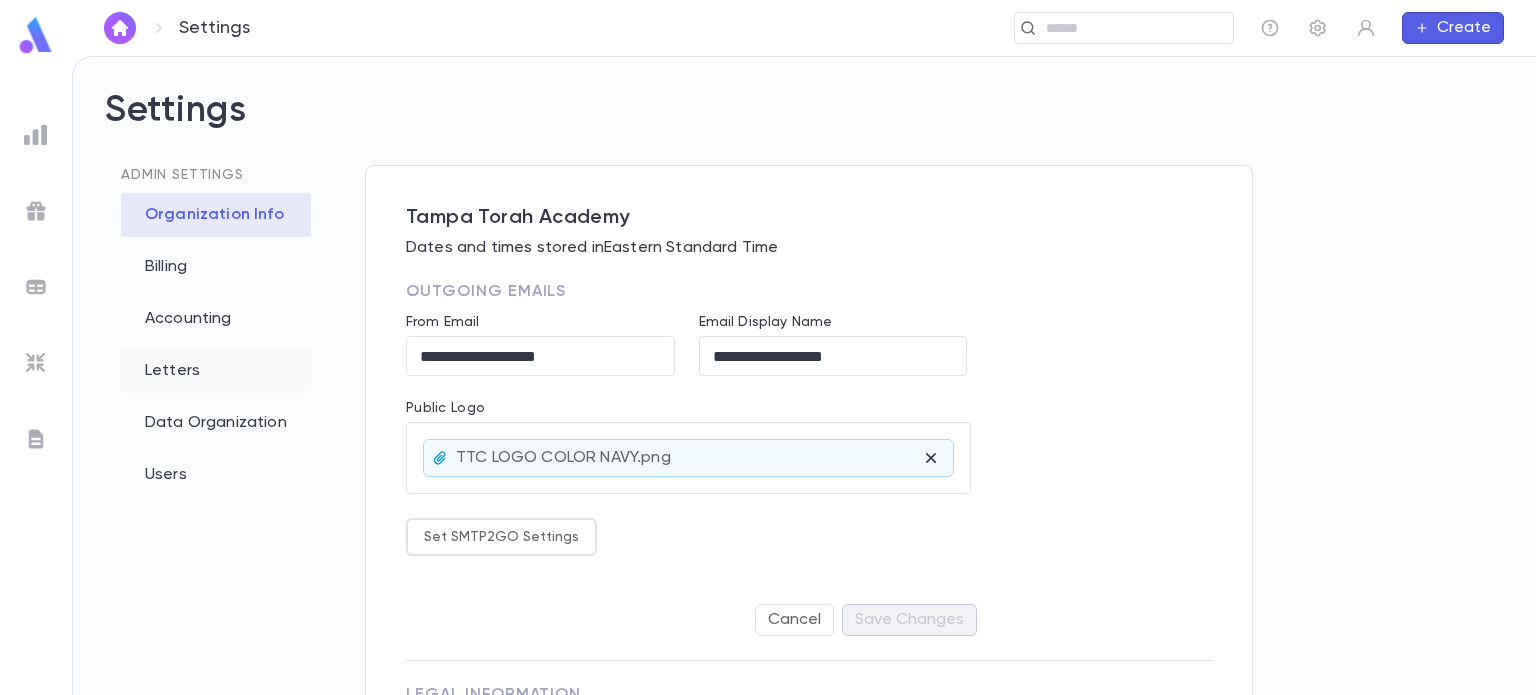click on "Letters" at bounding box center [216, 371] 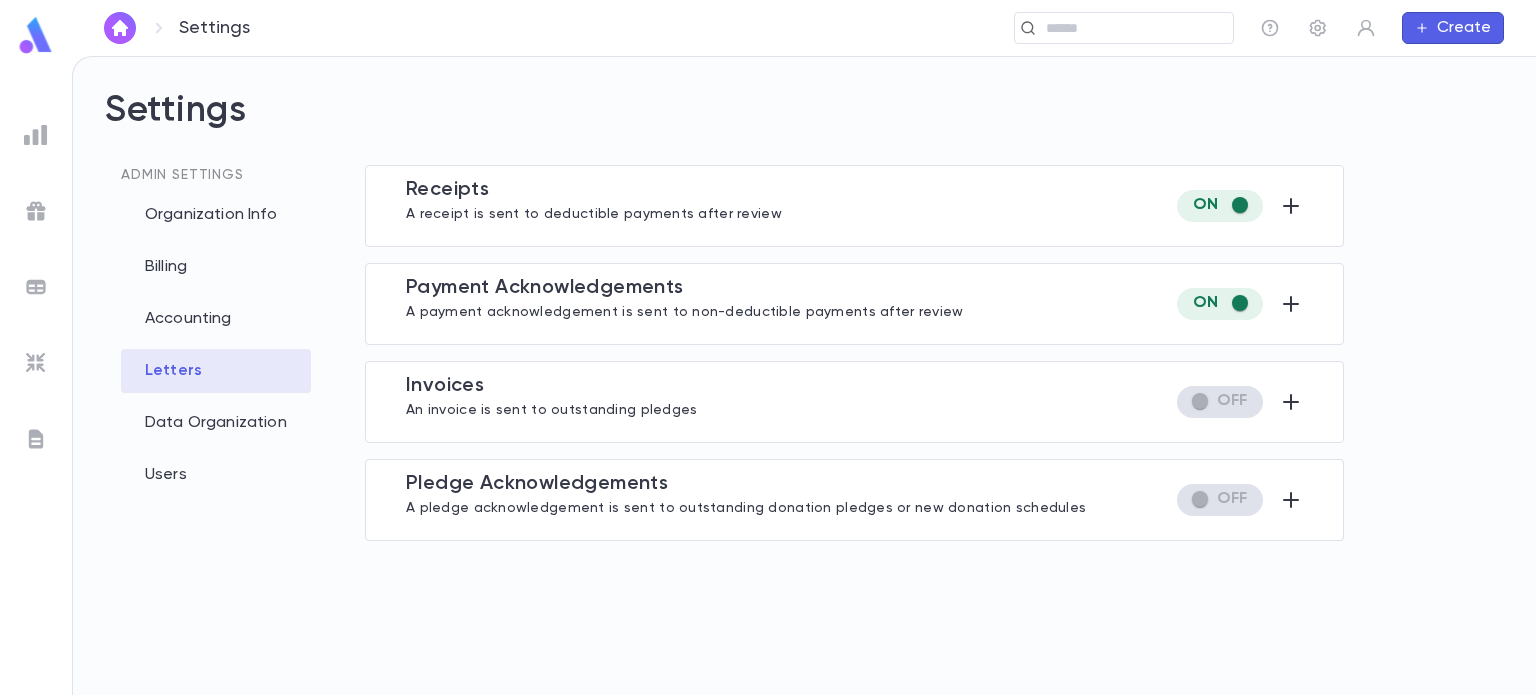 click on "A payment acknowledgement is sent to non-deductible payments   after review" at bounding box center (684, 310) 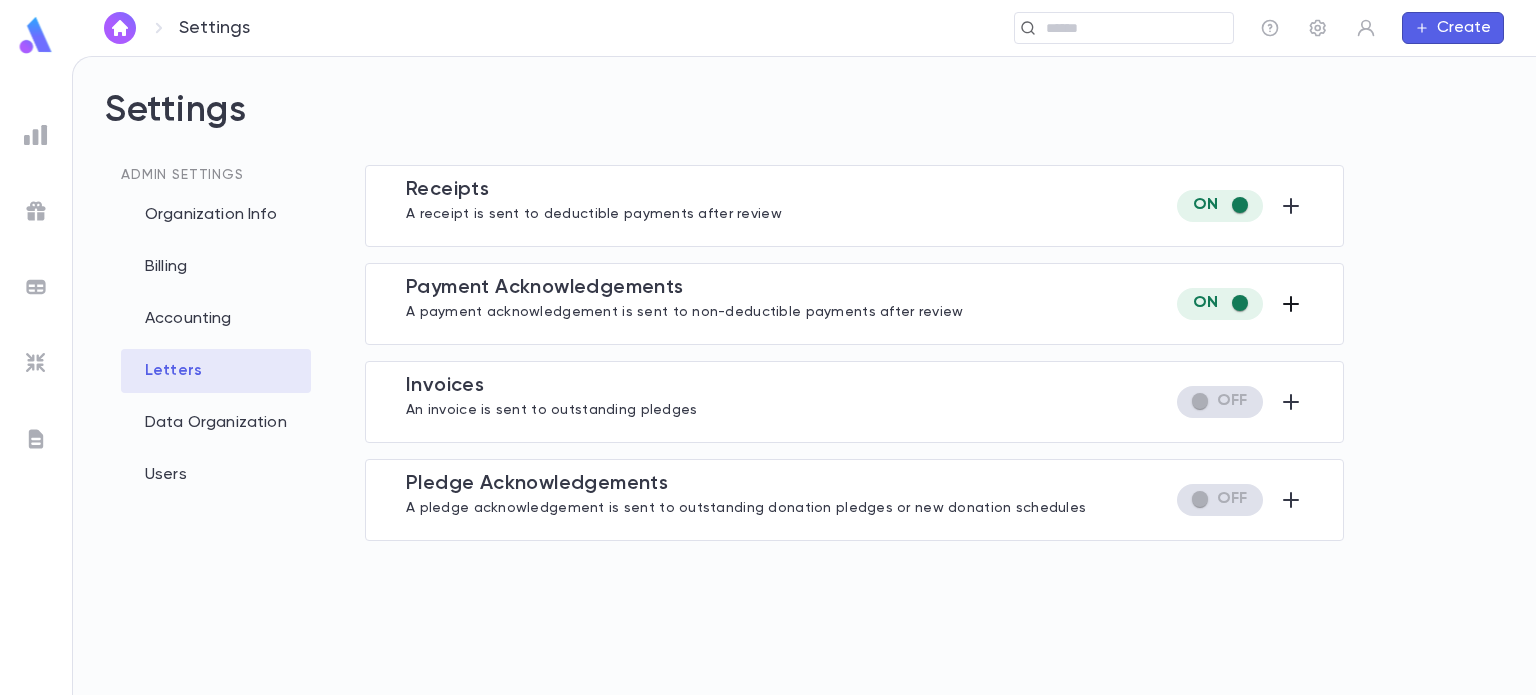 click 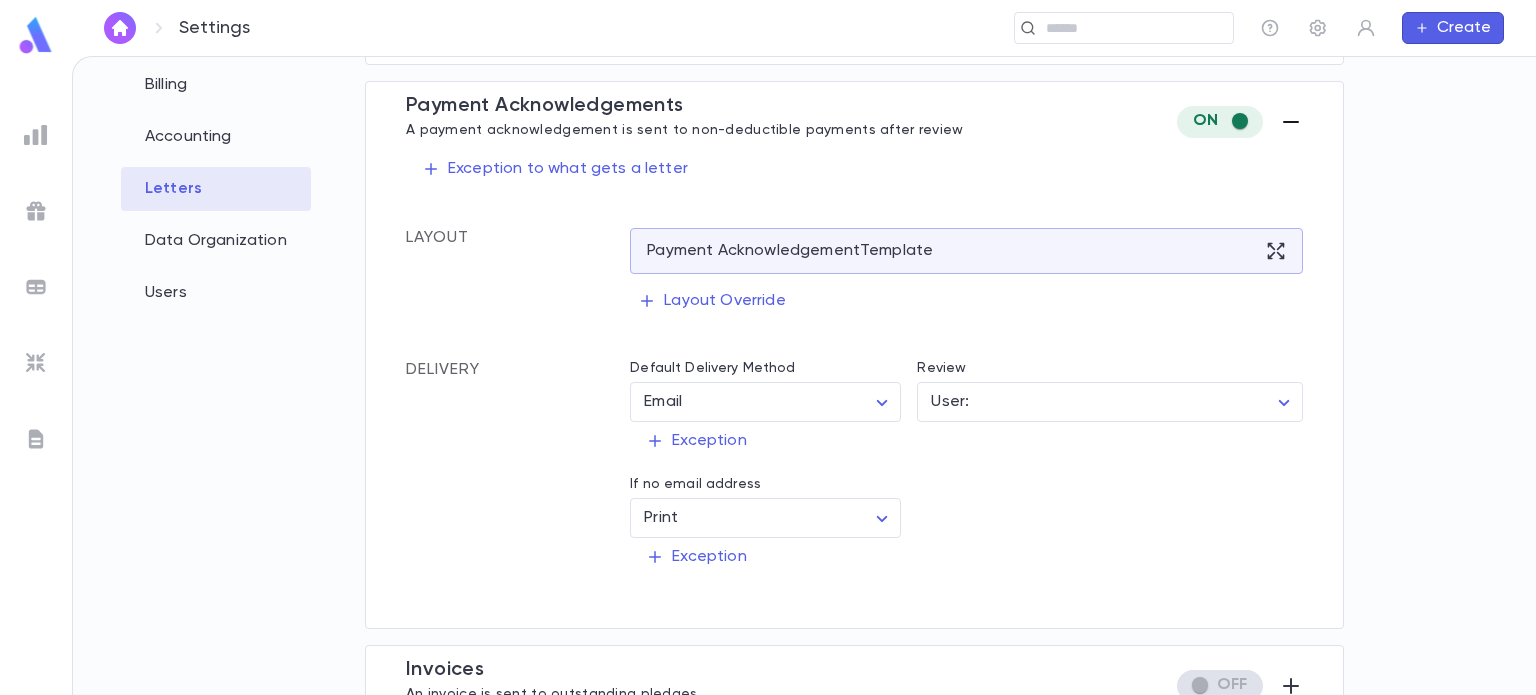 scroll, scrollTop: 184, scrollLeft: 0, axis: vertical 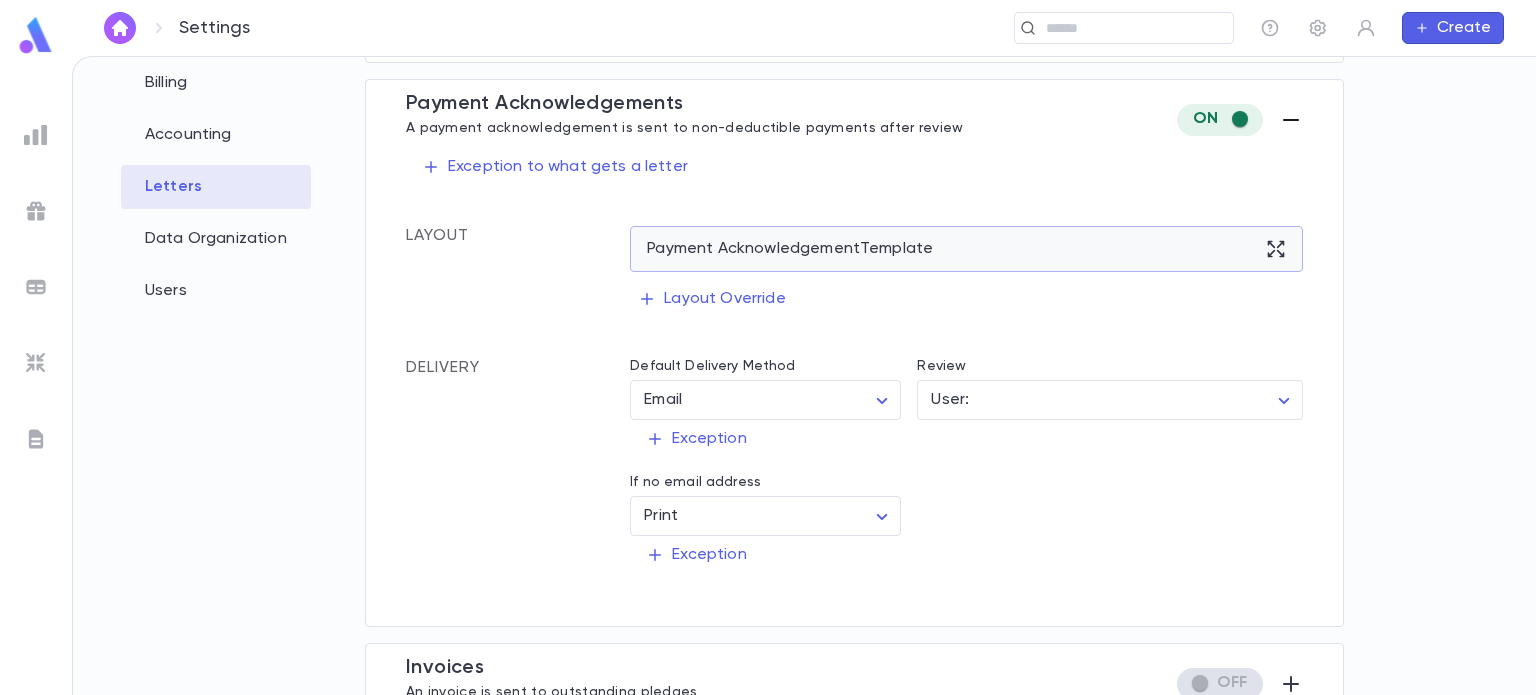 click on "Payment Acknowledgement  Template" at bounding box center (966, 249) 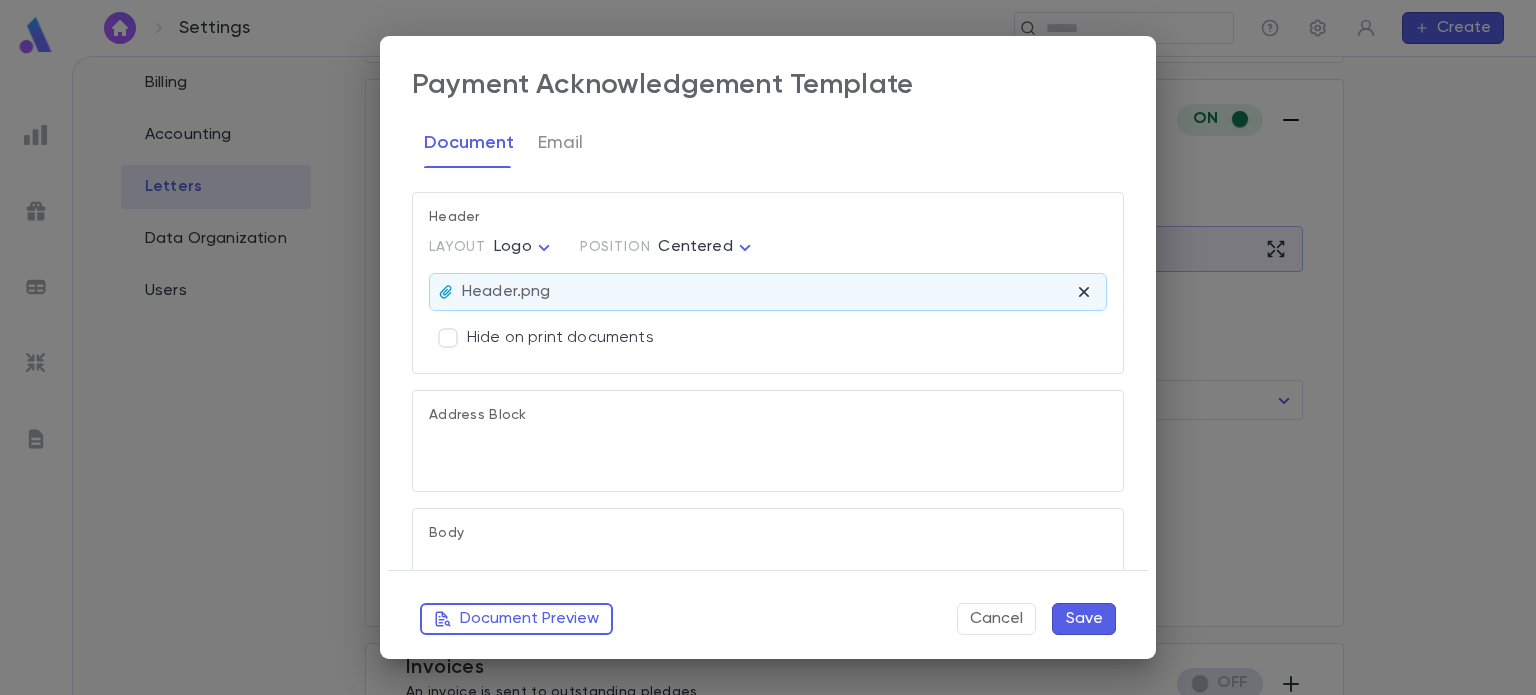 type on "**********" 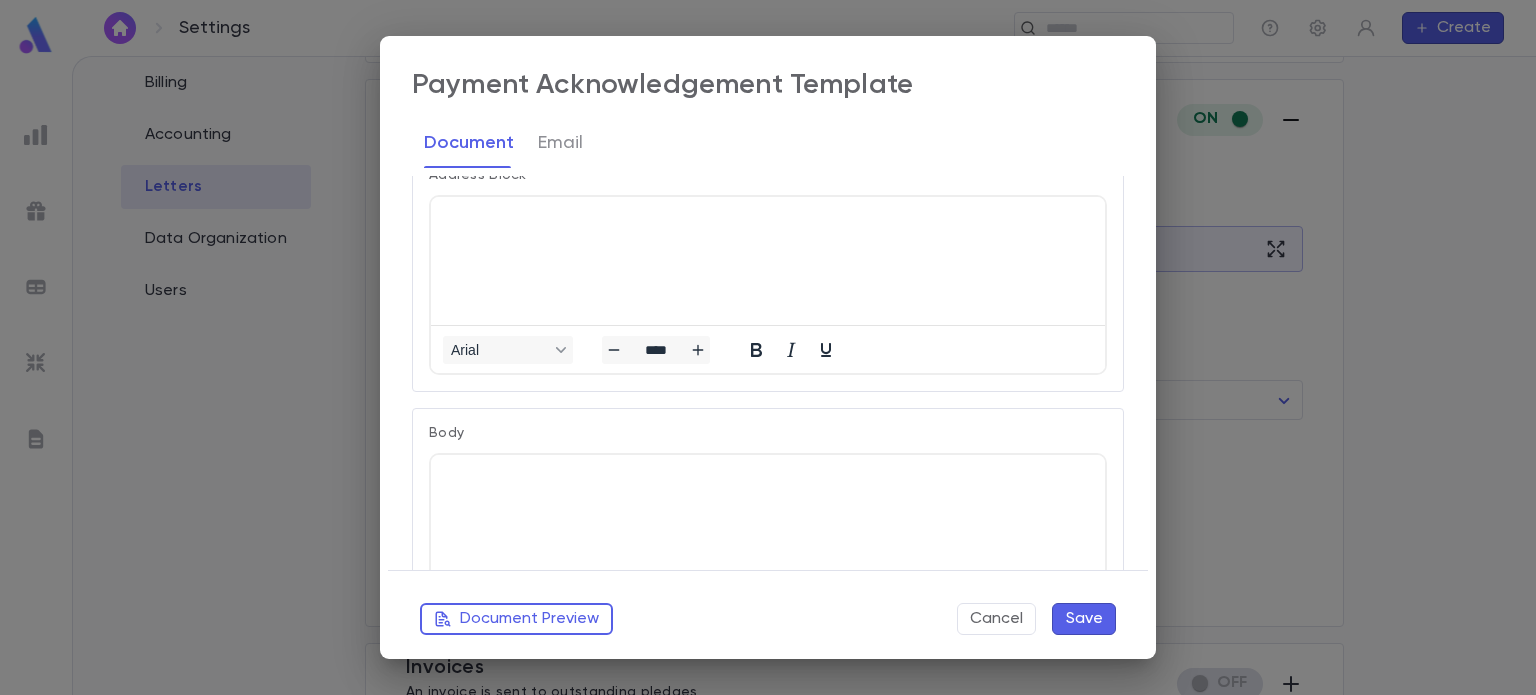 scroll, scrollTop: 328, scrollLeft: 0, axis: vertical 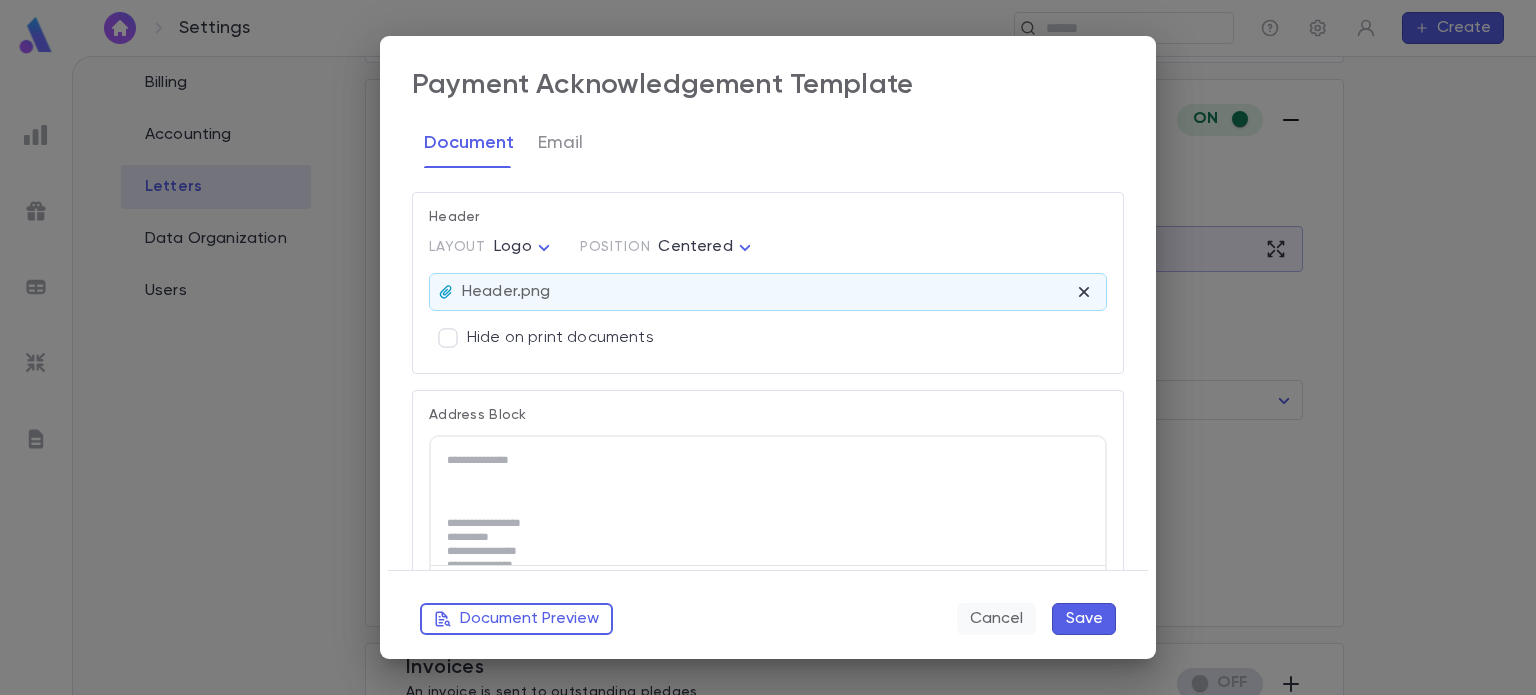 click on "Cancel" at bounding box center [996, 619] 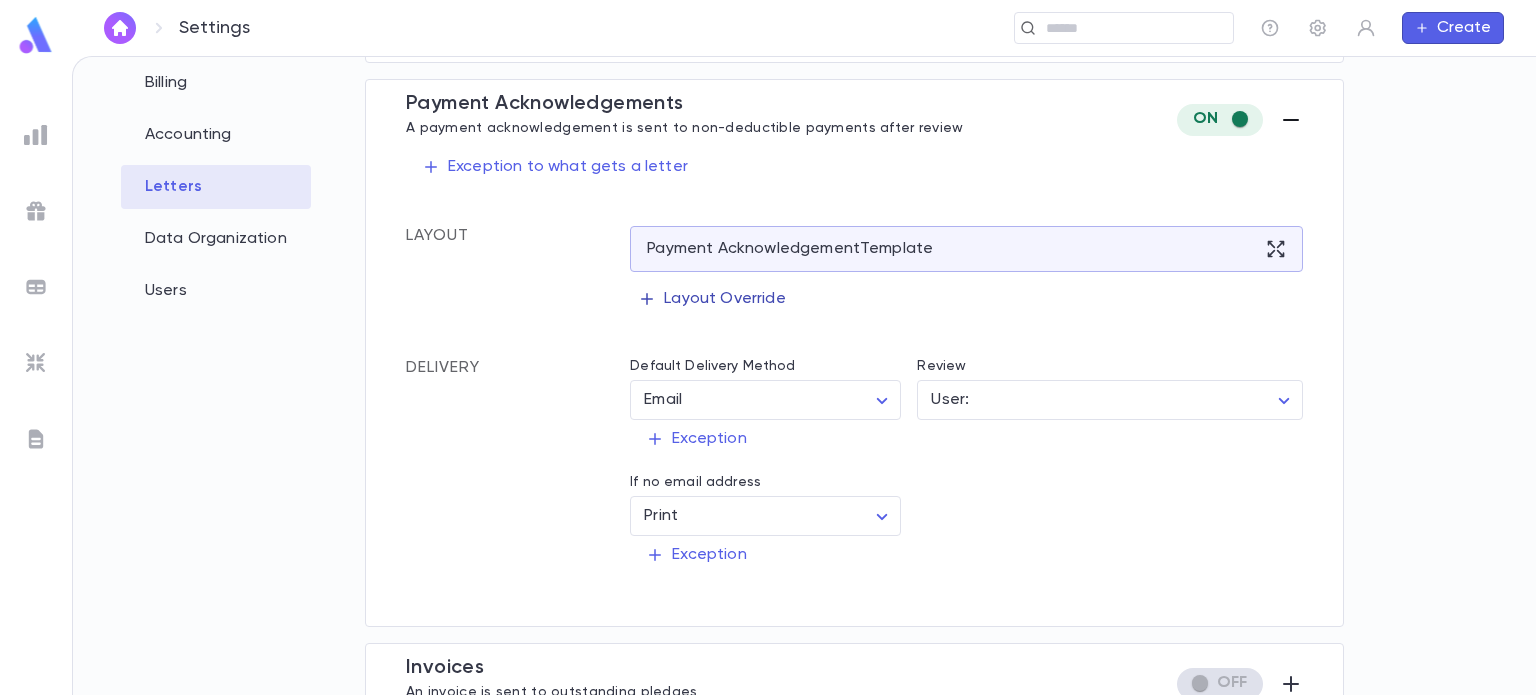 click 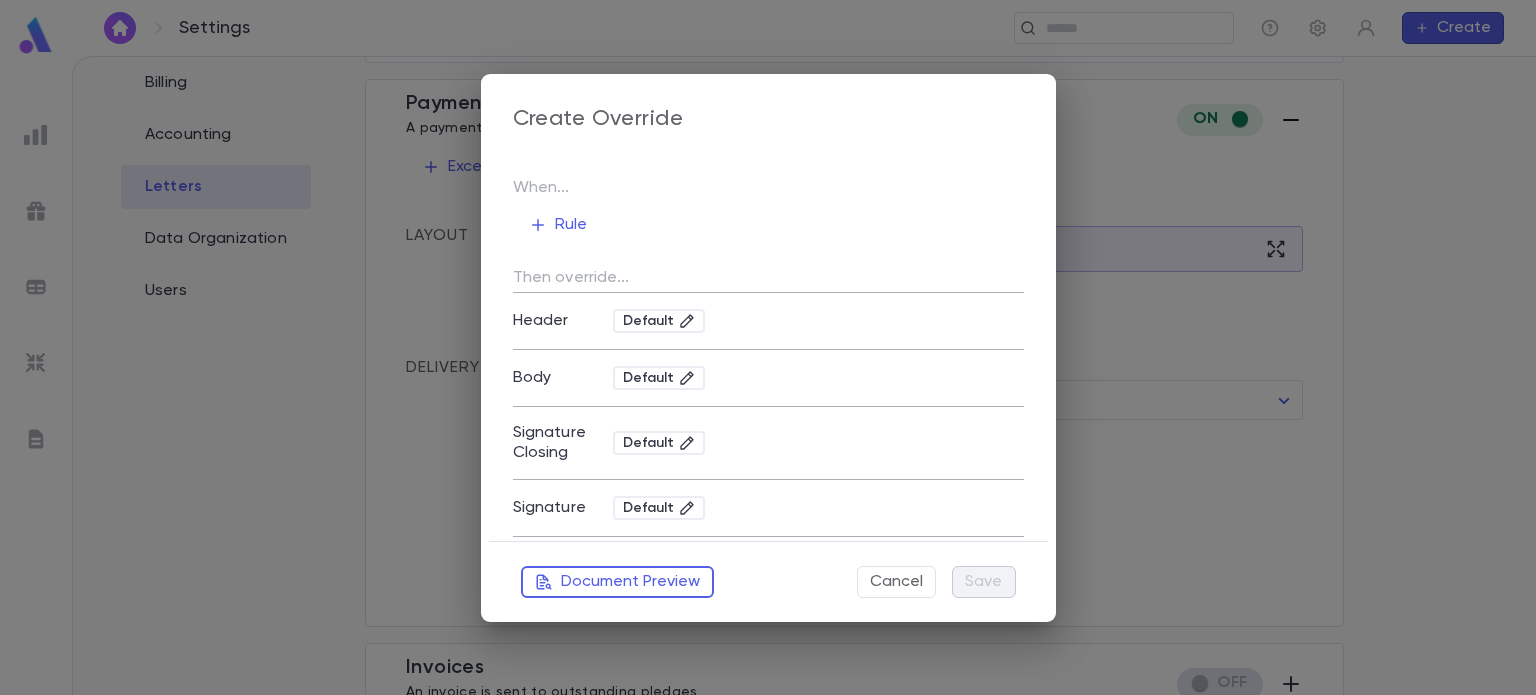 scroll, scrollTop: 0, scrollLeft: 0, axis: both 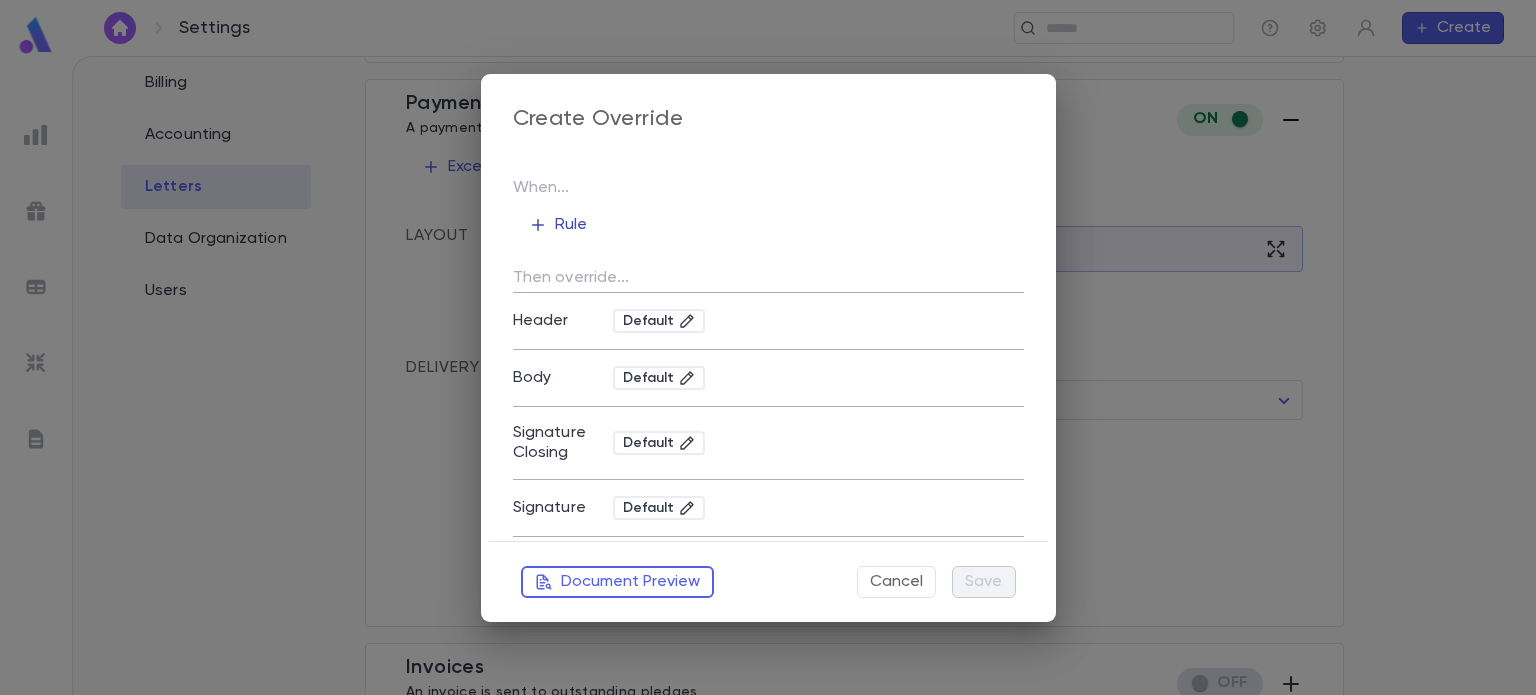 click 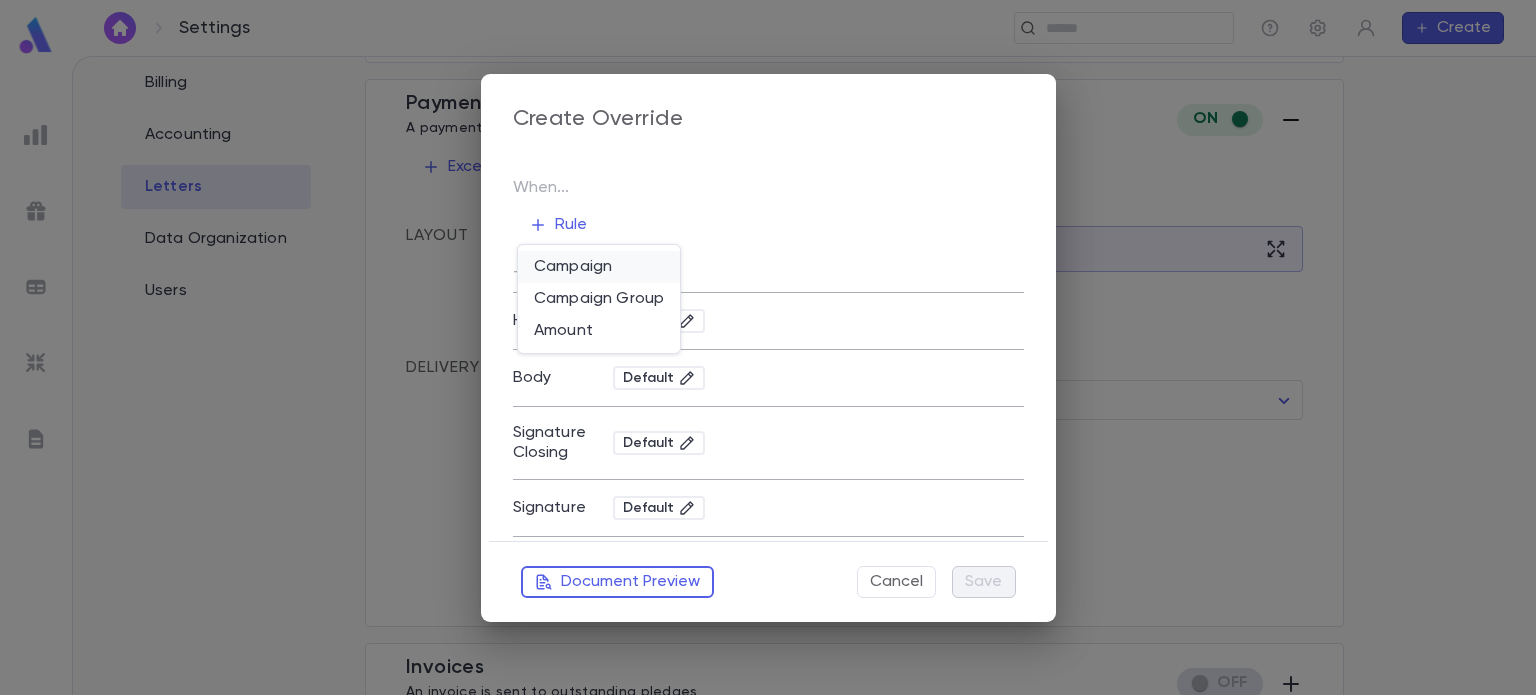 click on "Campaign" at bounding box center [599, 267] 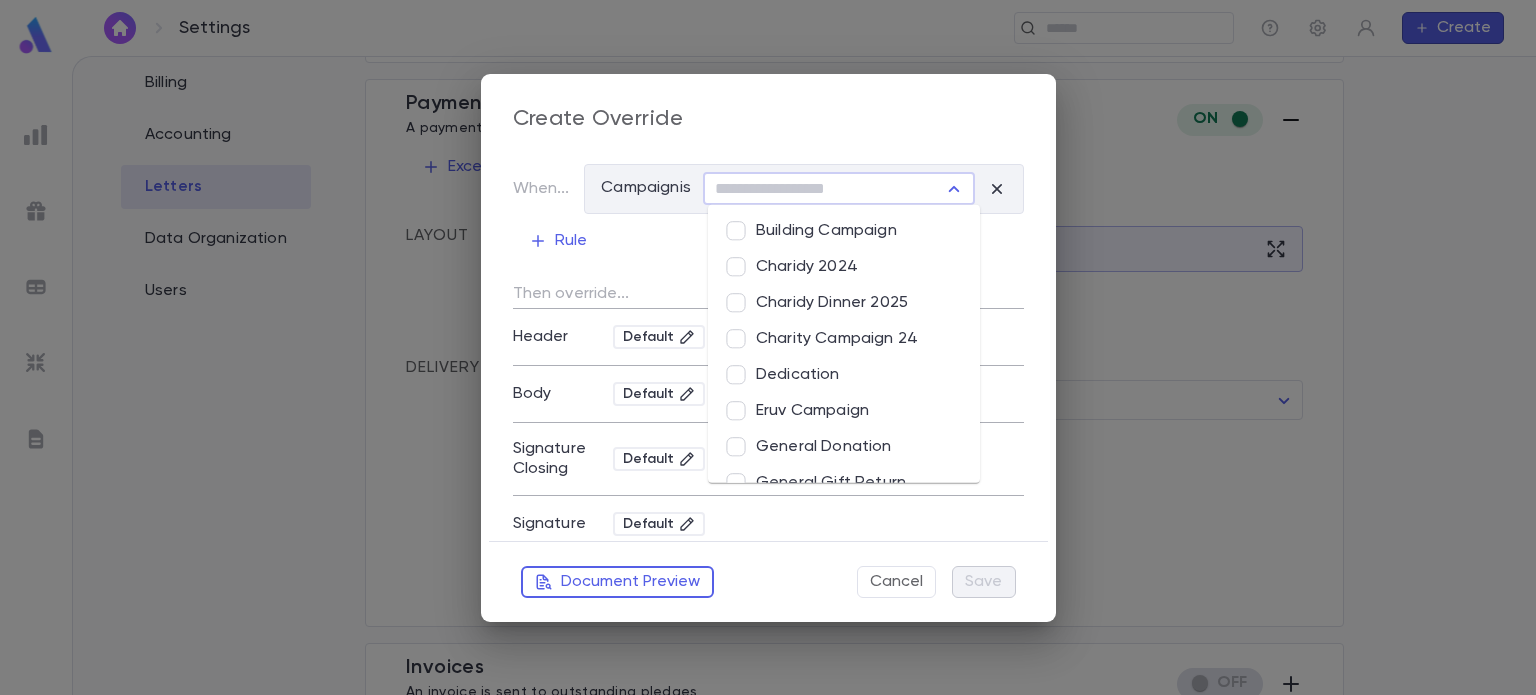 click at bounding box center (822, 189) 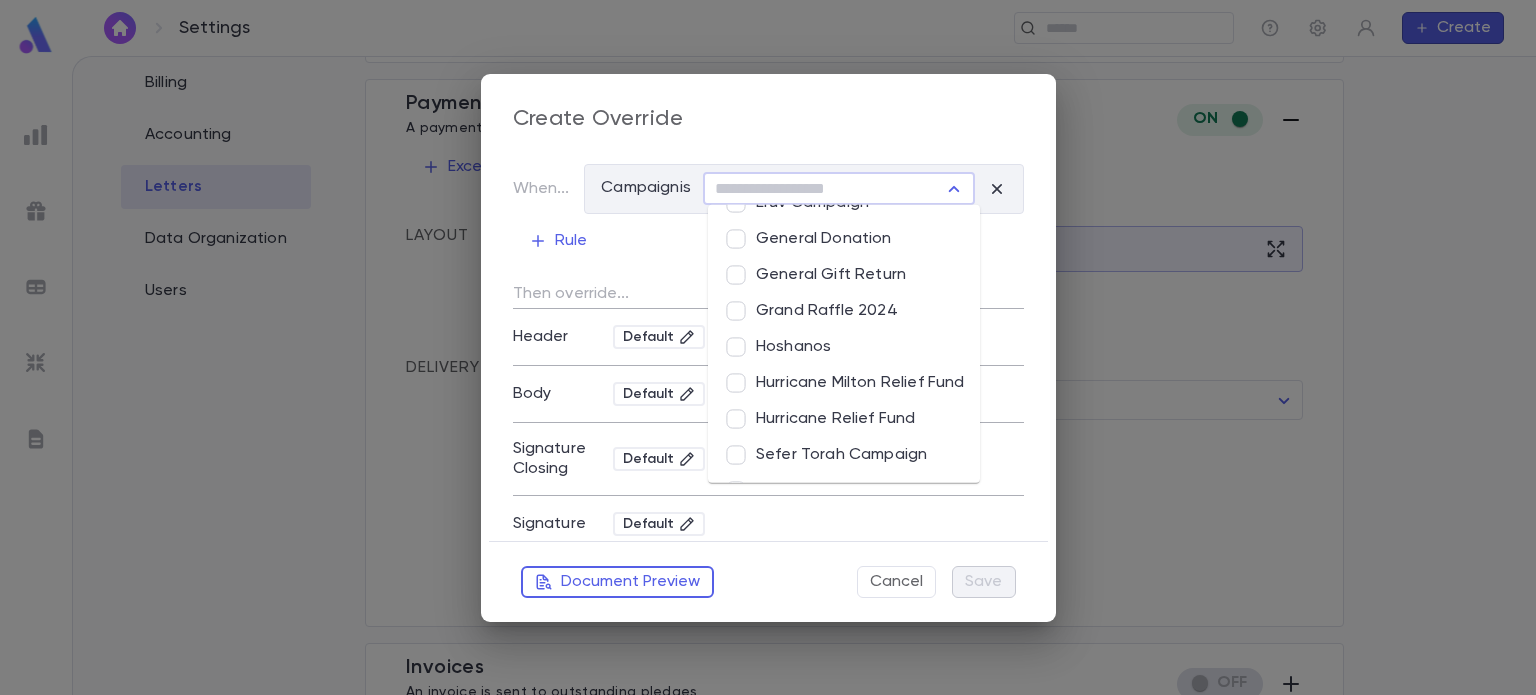 scroll, scrollTop: 385, scrollLeft: 0, axis: vertical 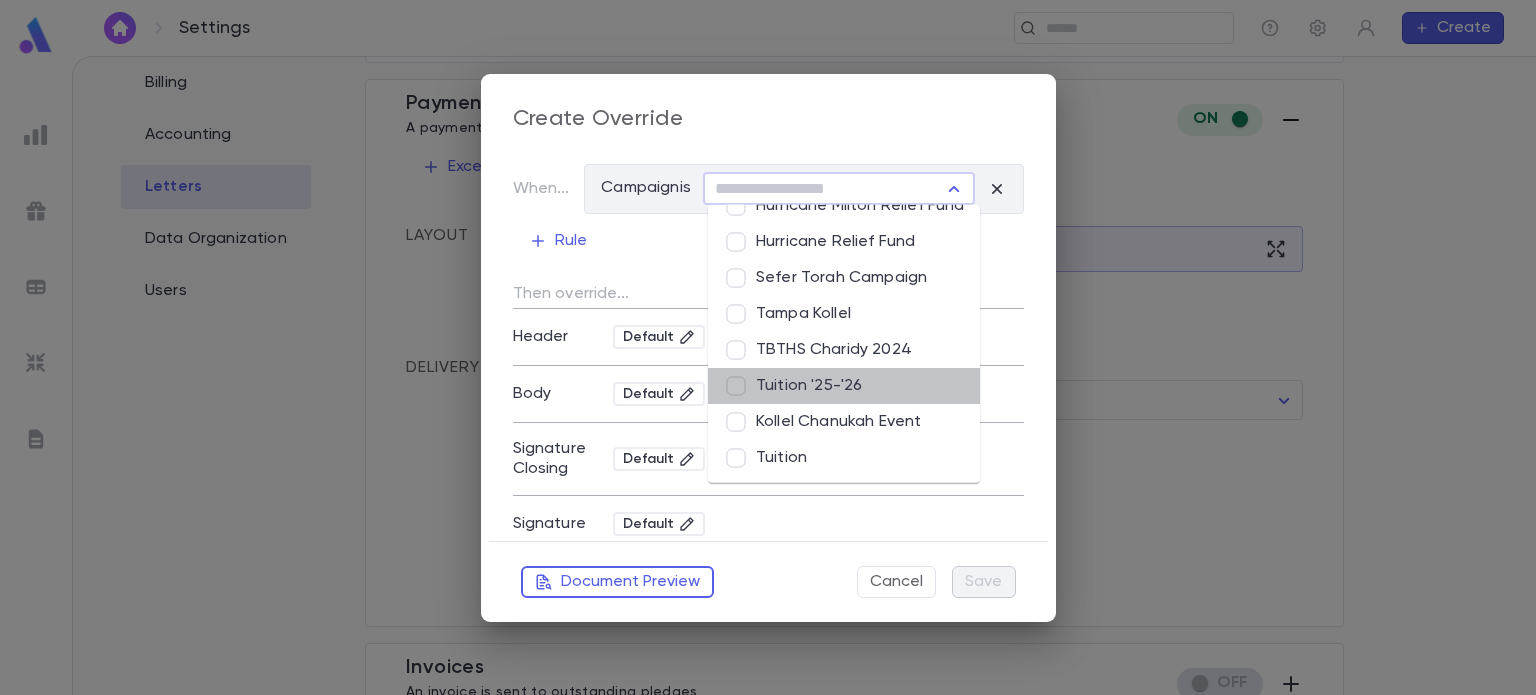 click on "Tuition '25-'26" at bounding box center [844, 386] 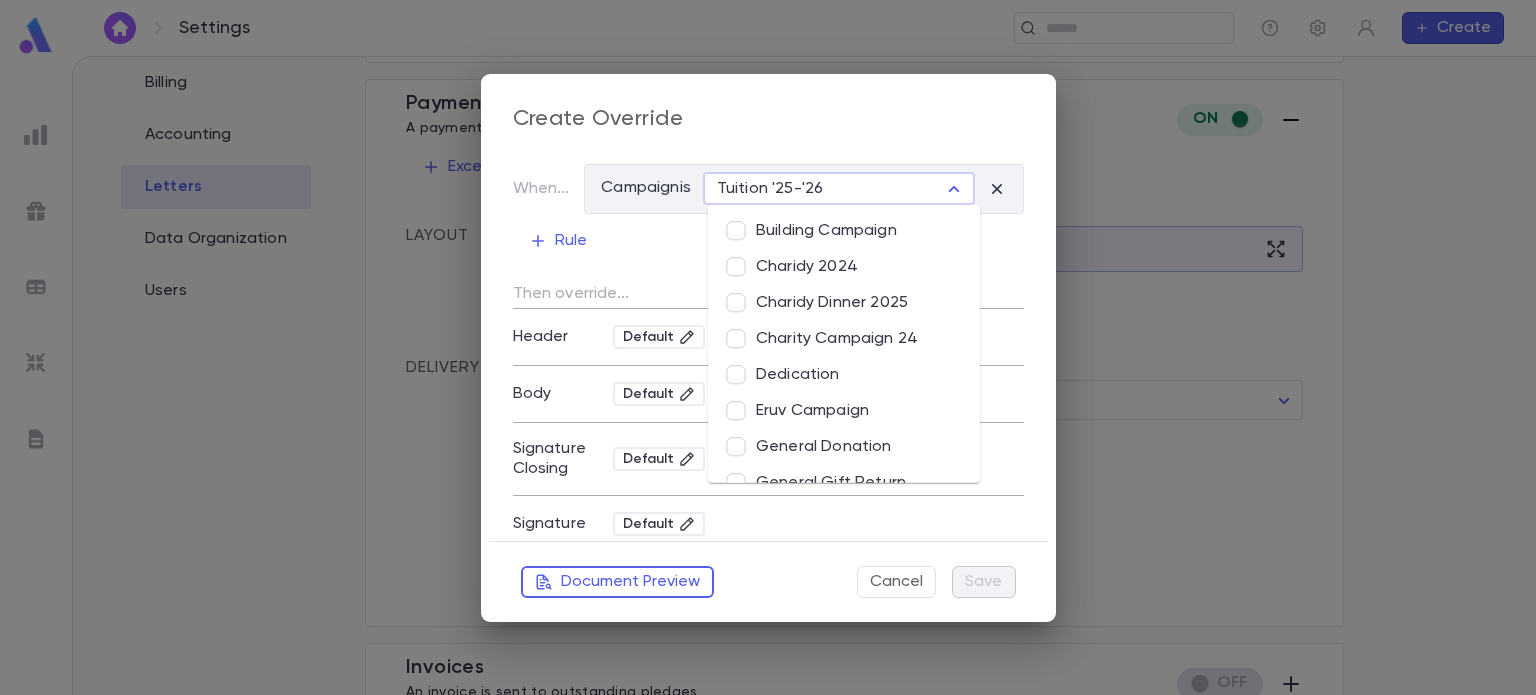 click on "Charidy 2024" at bounding box center [844, 267] 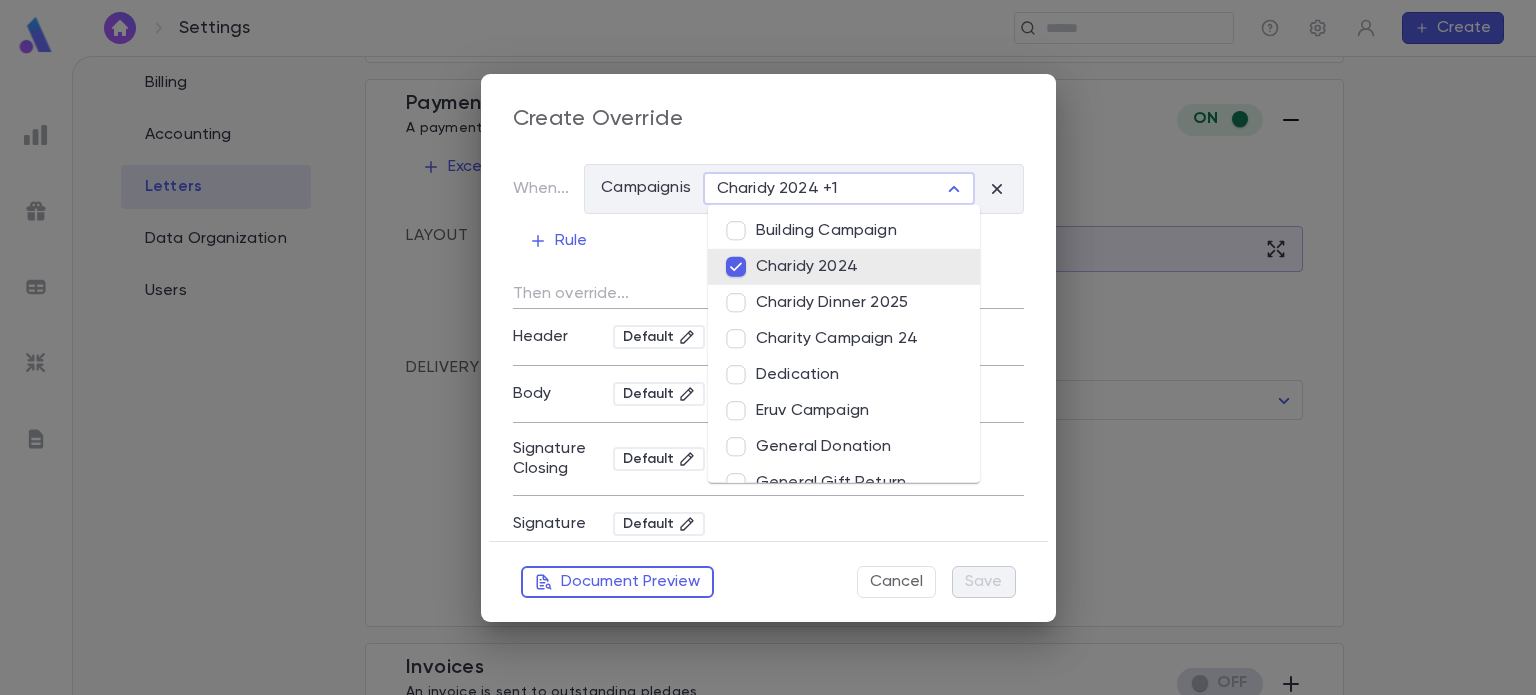 click on "When... Campaign is Charidy 2024 +1 ​ Rule" at bounding box center (768, 208) 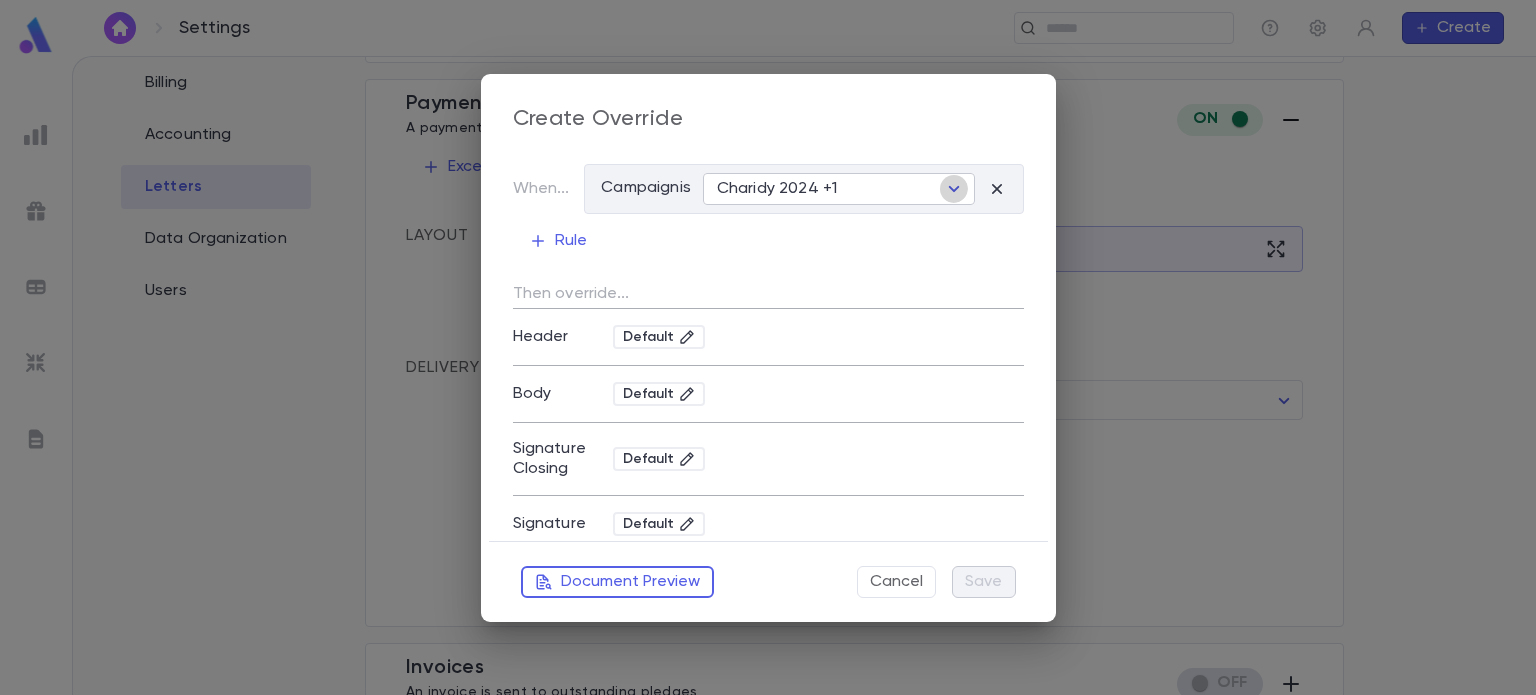 click 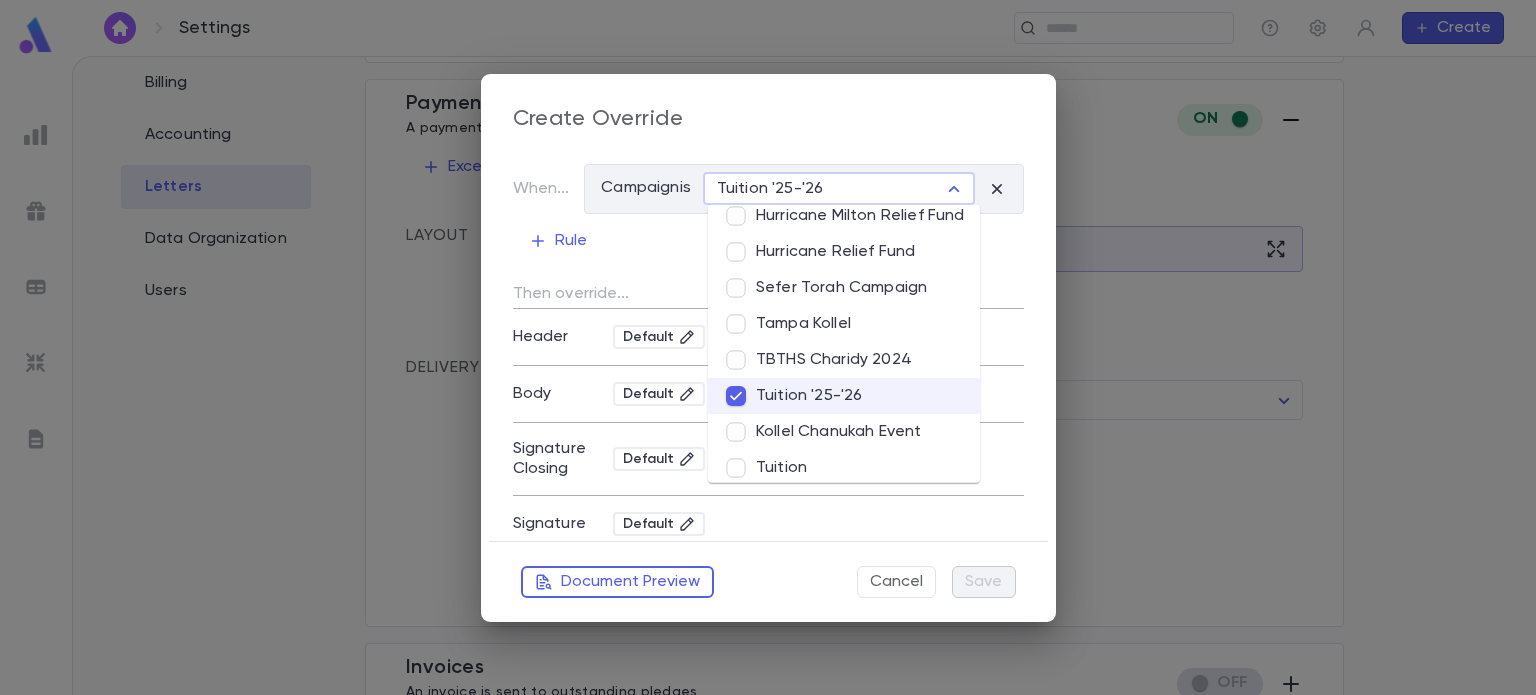 scroll, scrollTop: 385, scrollLeft: 0, axis: vertical 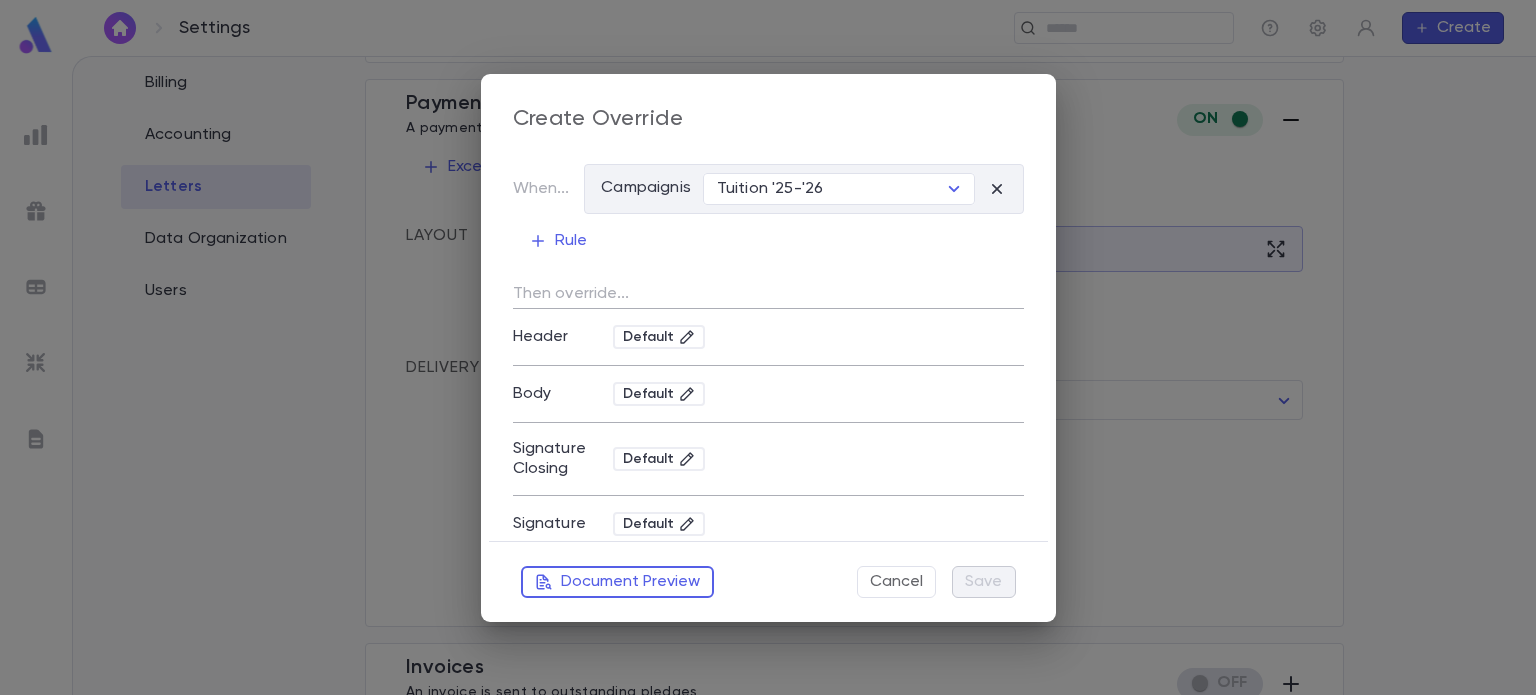 click on "Then override..." at bounding box center (768, 284) 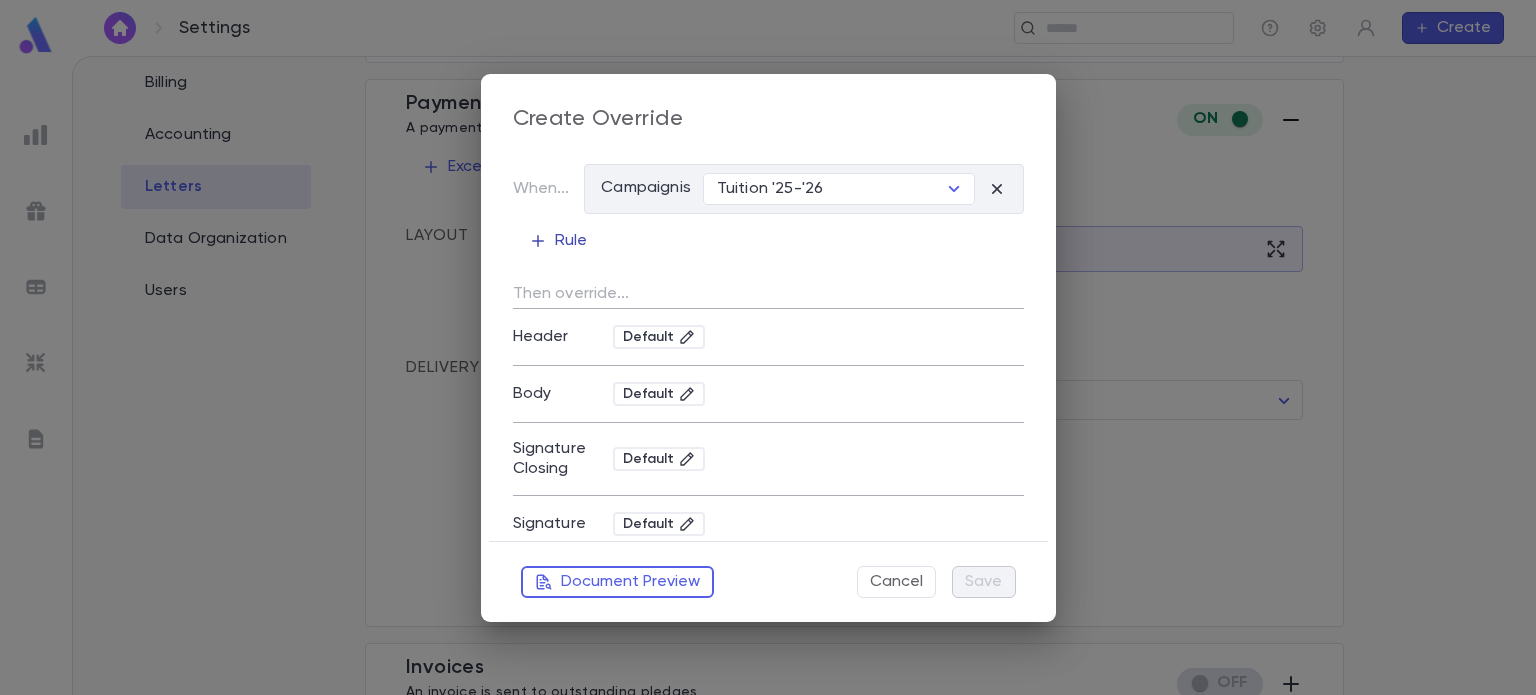 click 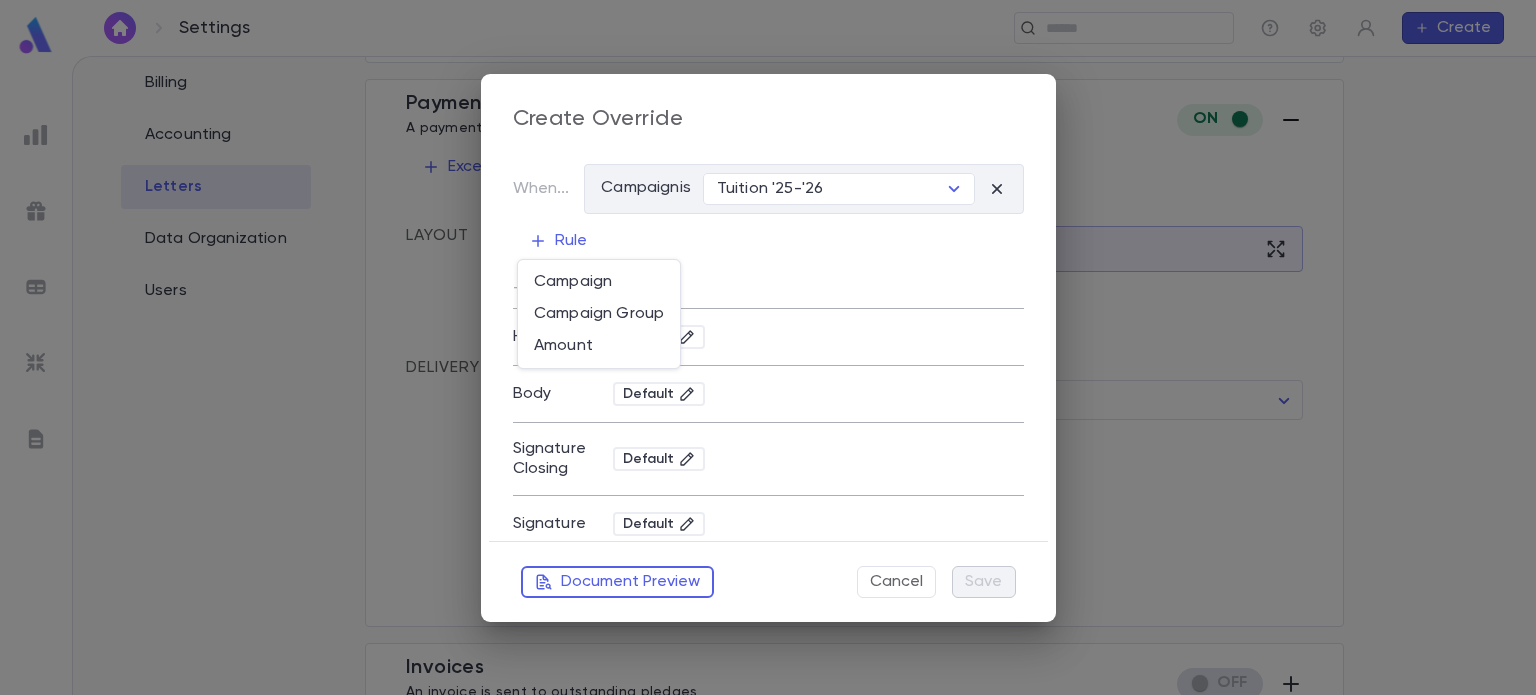 click at bounding box center [768, 347] 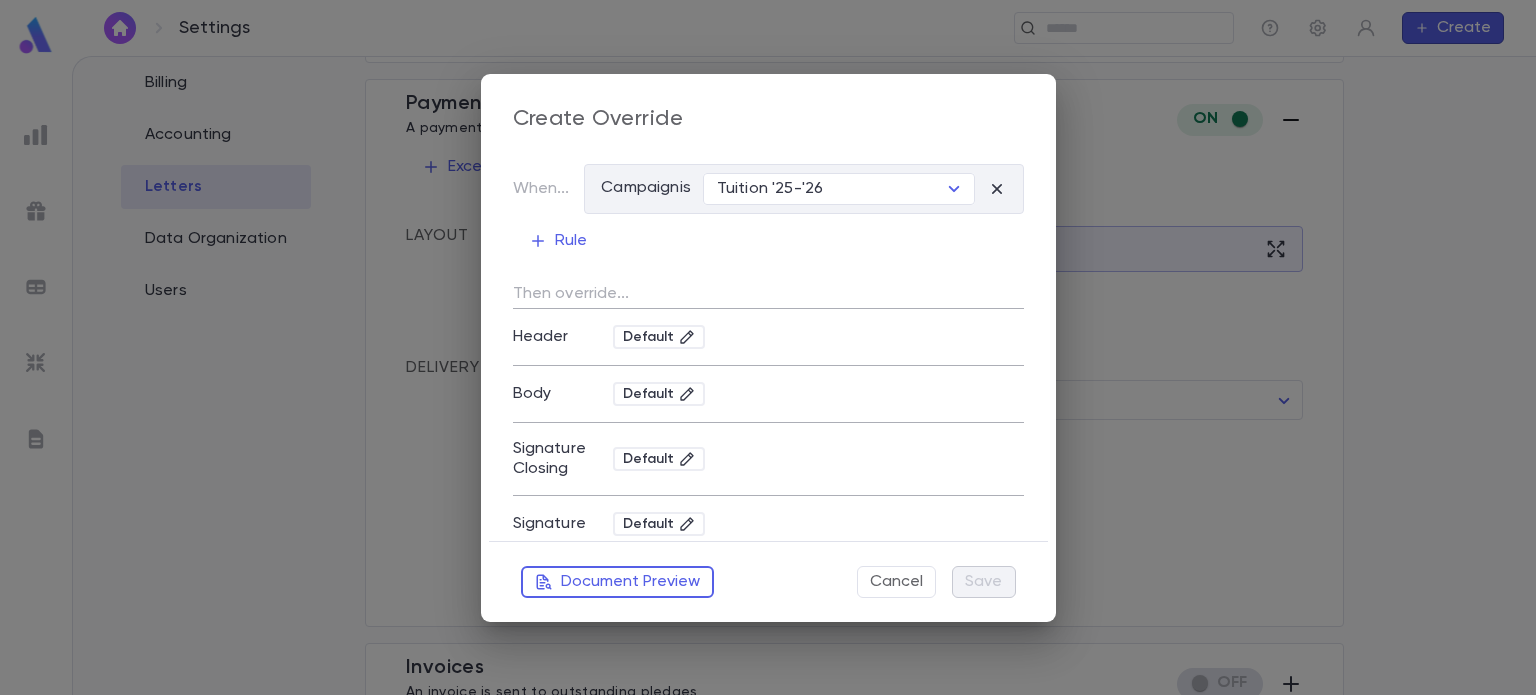 click on "Then override..." at bounding box center (768, 290) 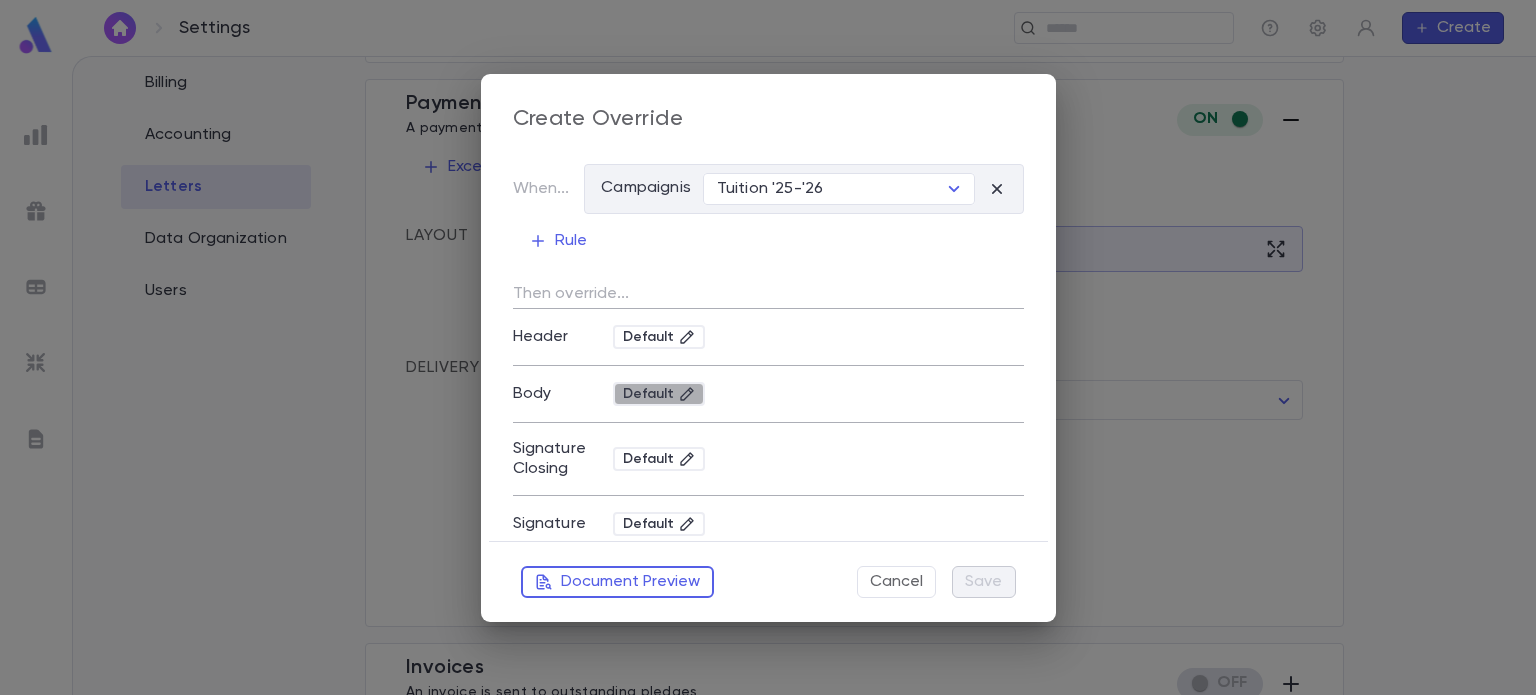 click 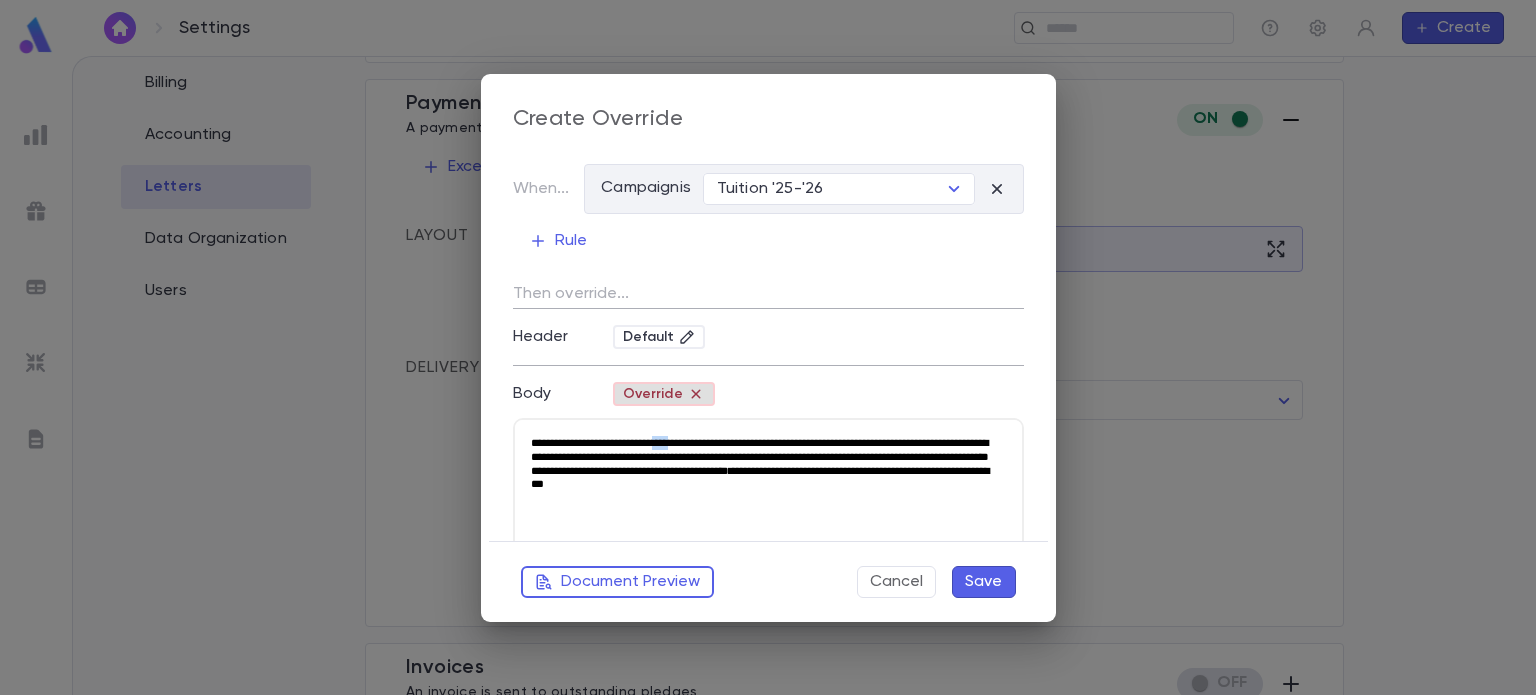 drag, startPoint x: 687, startPoint y: 443, endPoint x: 706, endPoint y: 445, distance: 19.104973 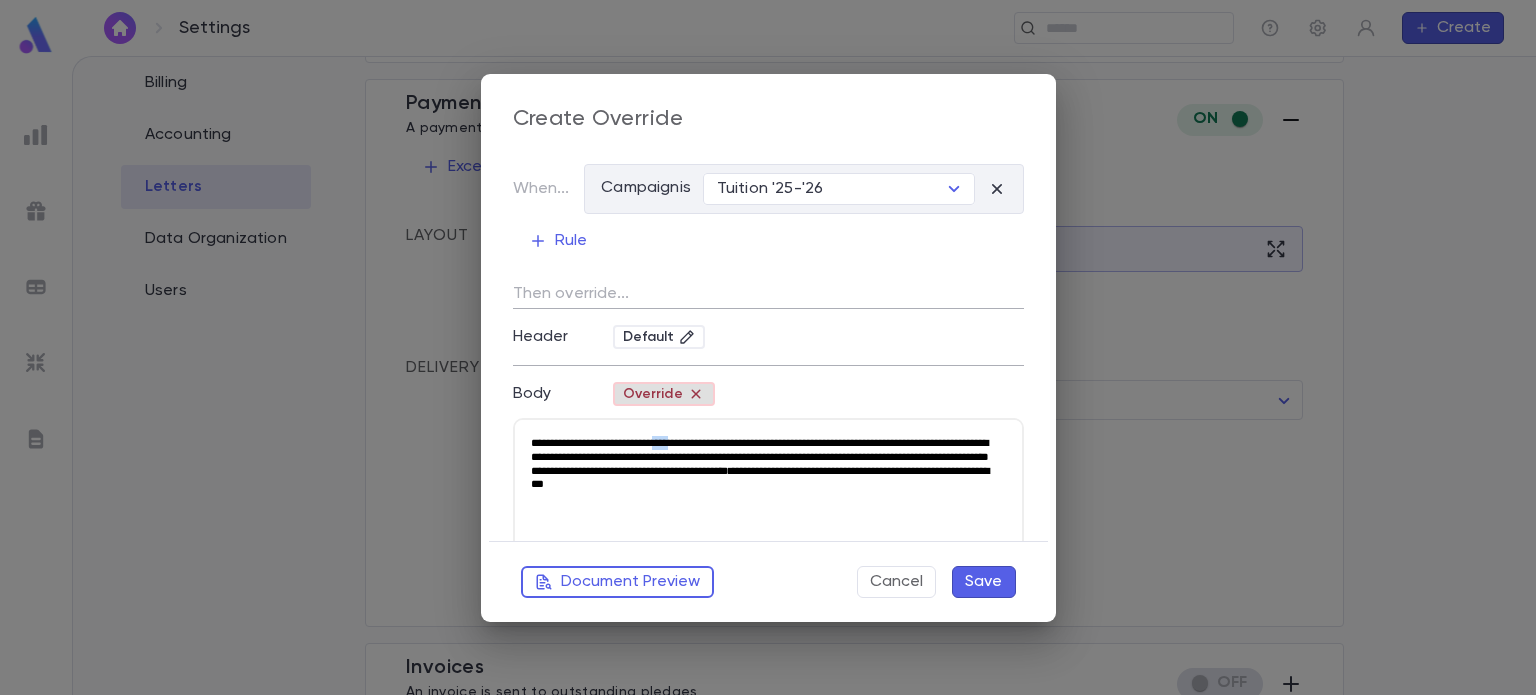 click on "**********" at bounding box center [759, 455] 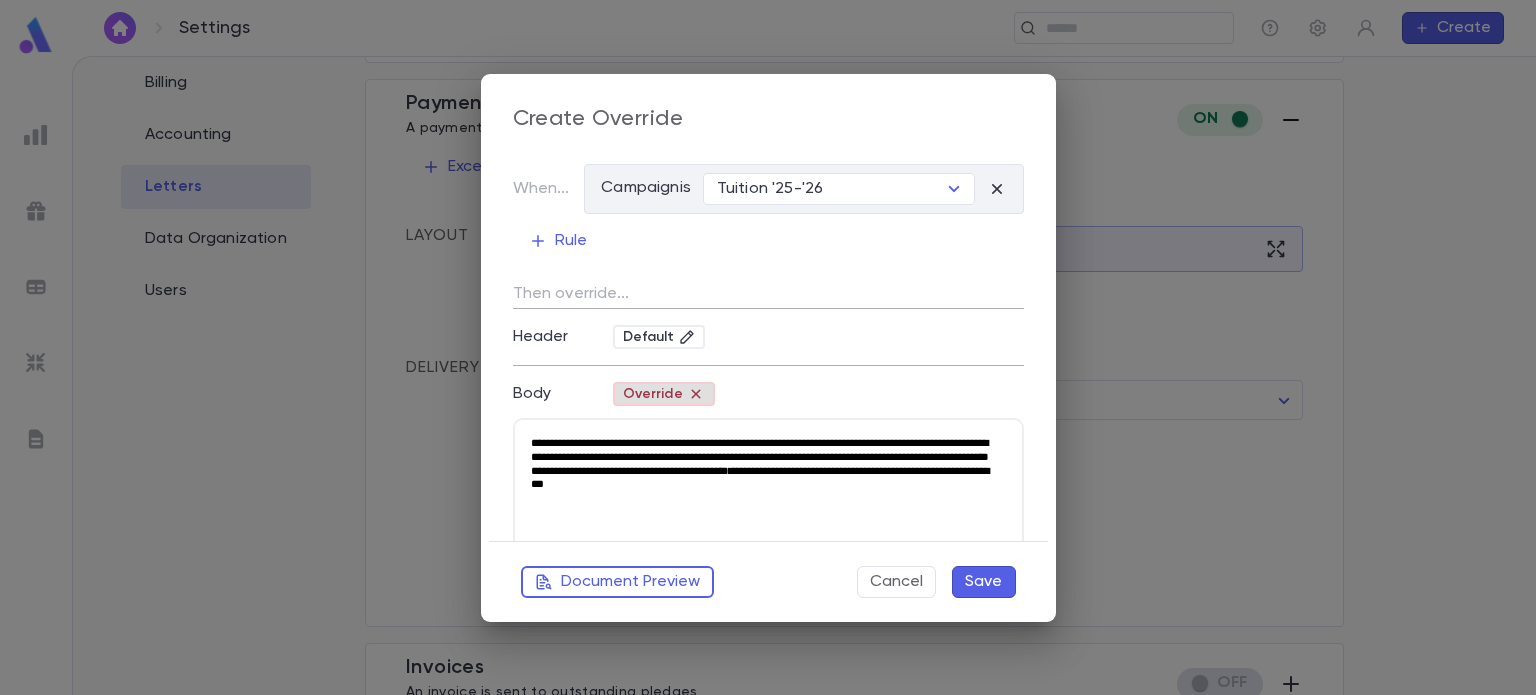 click on "**********" at bounding box center (759, 455) 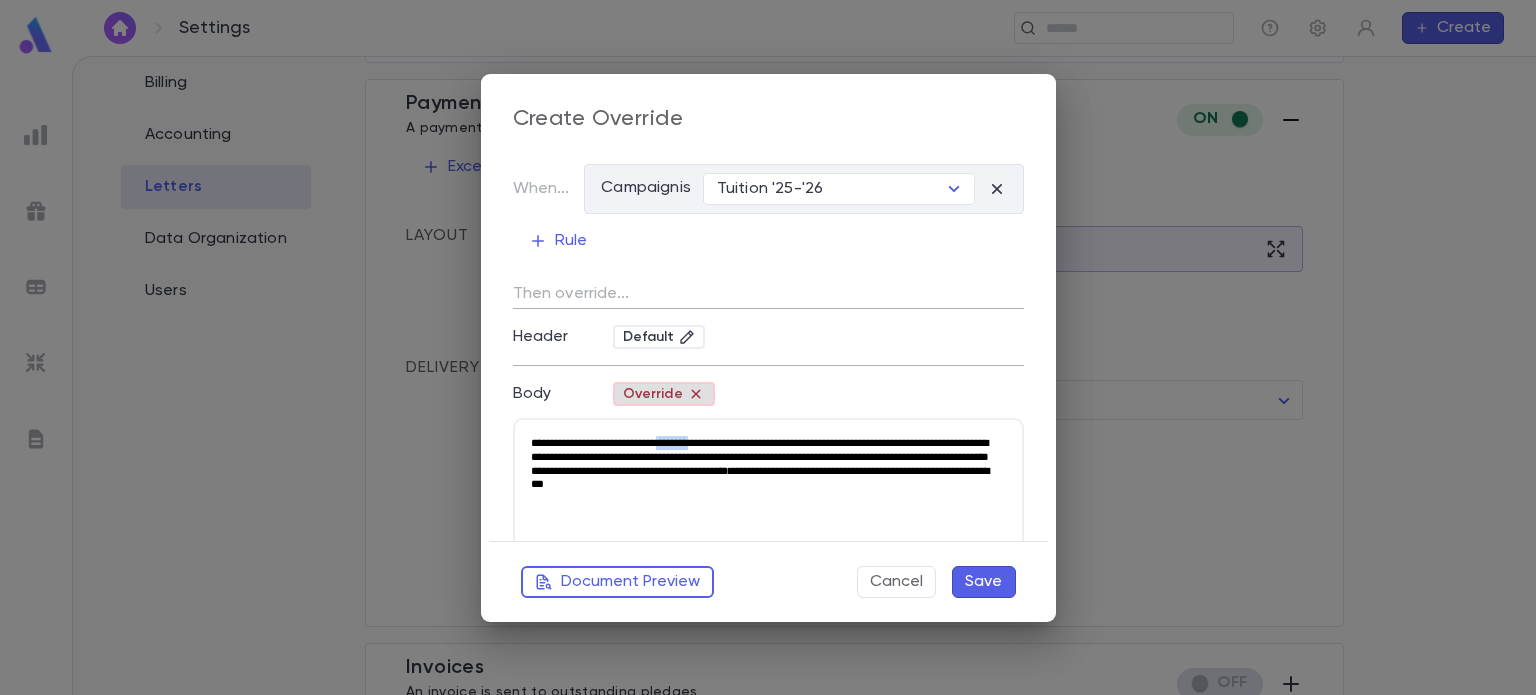 drag, startPoint x: 691, startPoint y: 440, endPoint x: 731, endPoint y: 445, distance: 40.311287 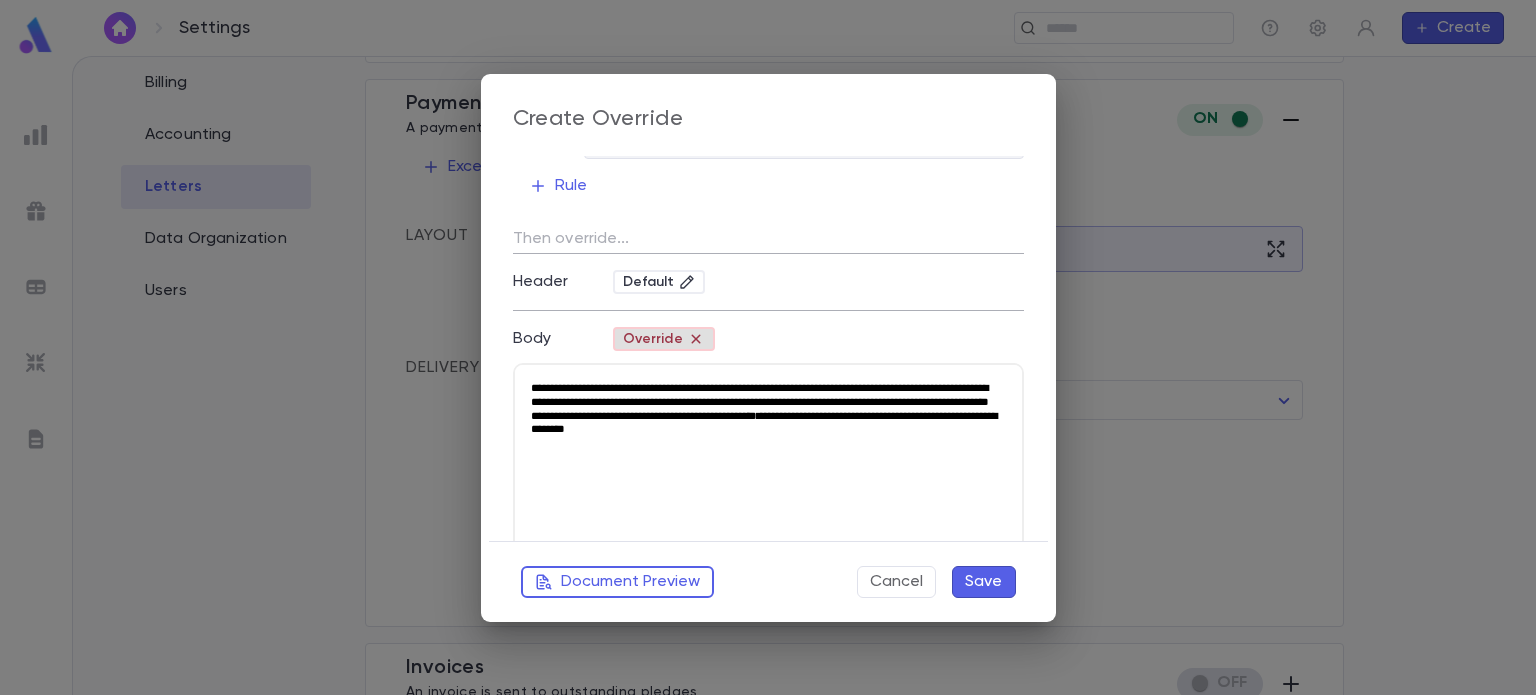 scroll, scrollTop: 56, scrollLeft: 0, axis: vertical 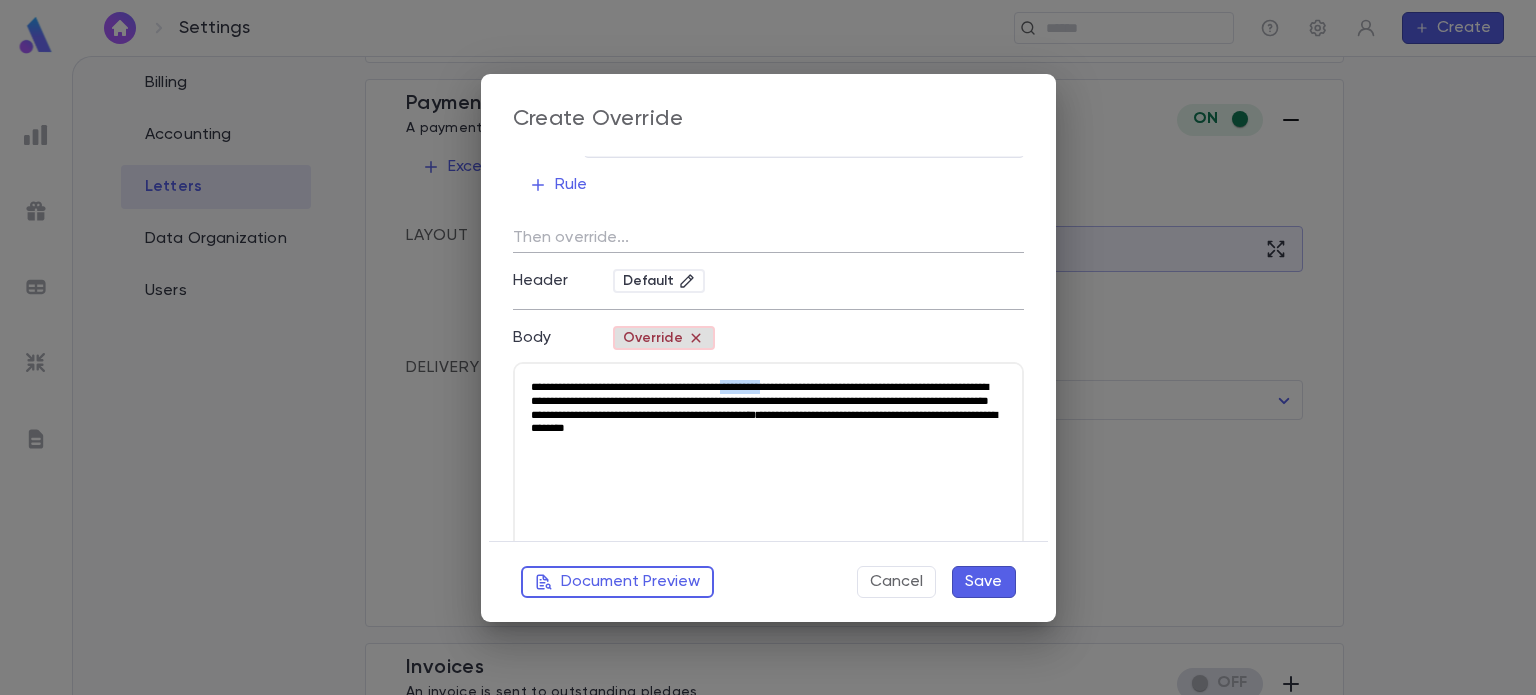 drag, startPoint x: 767, startPoint y: 379, endPoint x: 819, endPoint y: 383, distance: 52.153618 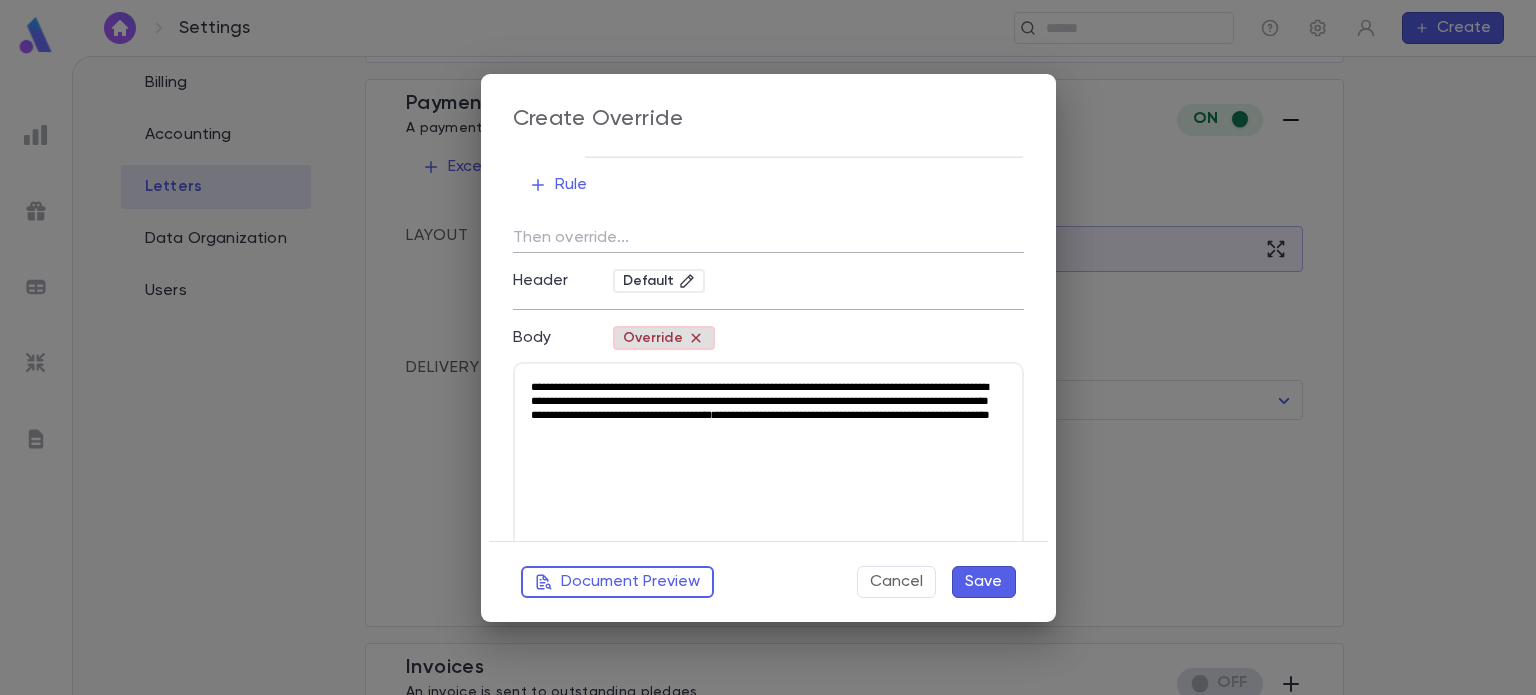scroll, scrollTop: 72, scrollLeft: 0, axis: vertical 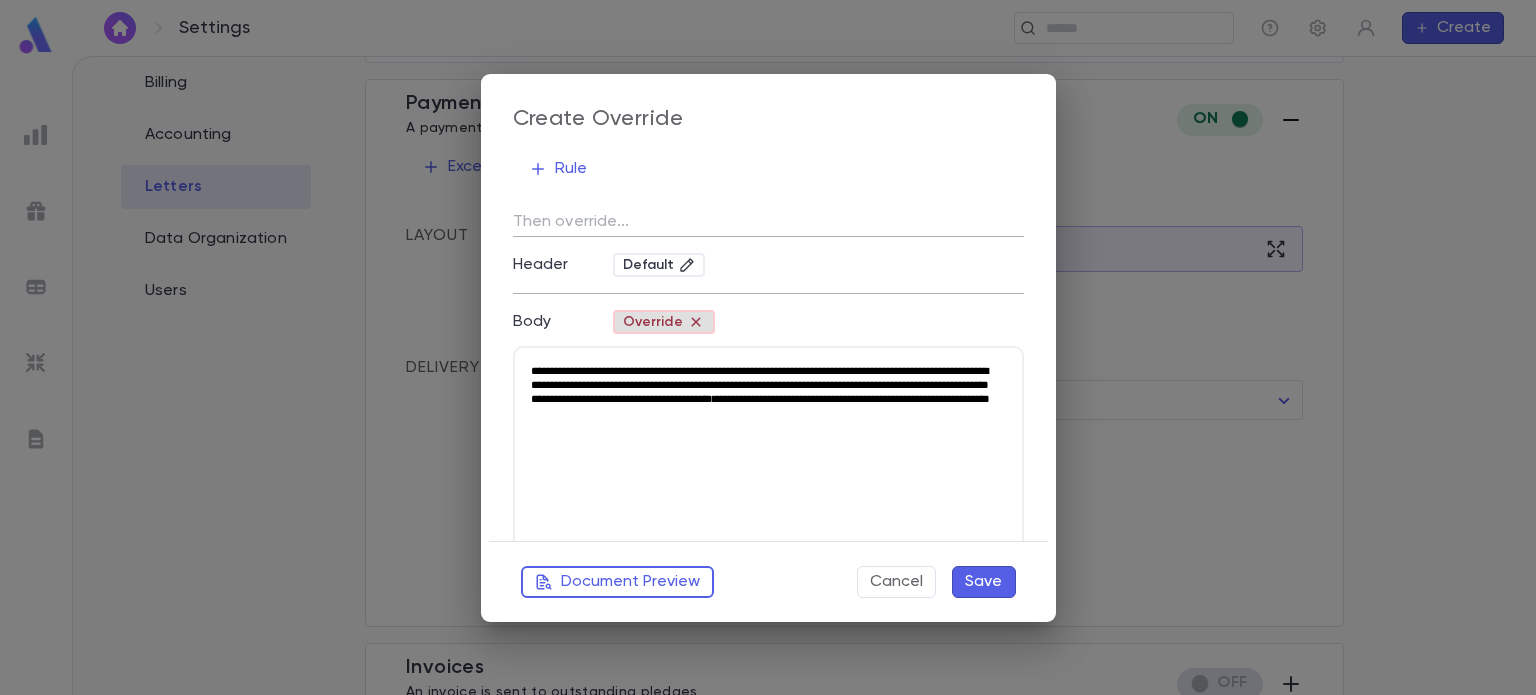 drag, startPoint x: 595, startPoint y: 382, endPoint x: 639, endPoint y: 382, distance: 44 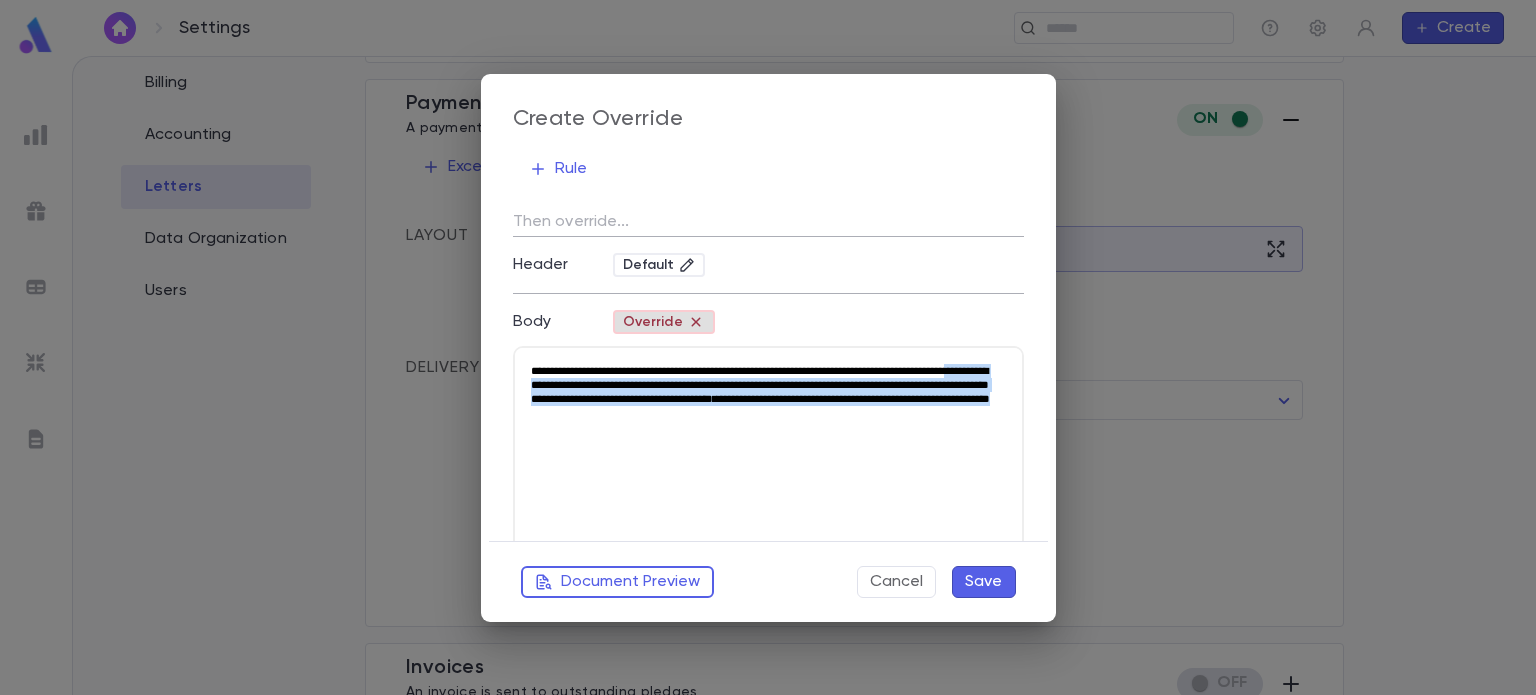 drag, startPoint x: 597, startPoint y: 383, endPoint x: 953, endPoint y: 441, distance: 360.6938 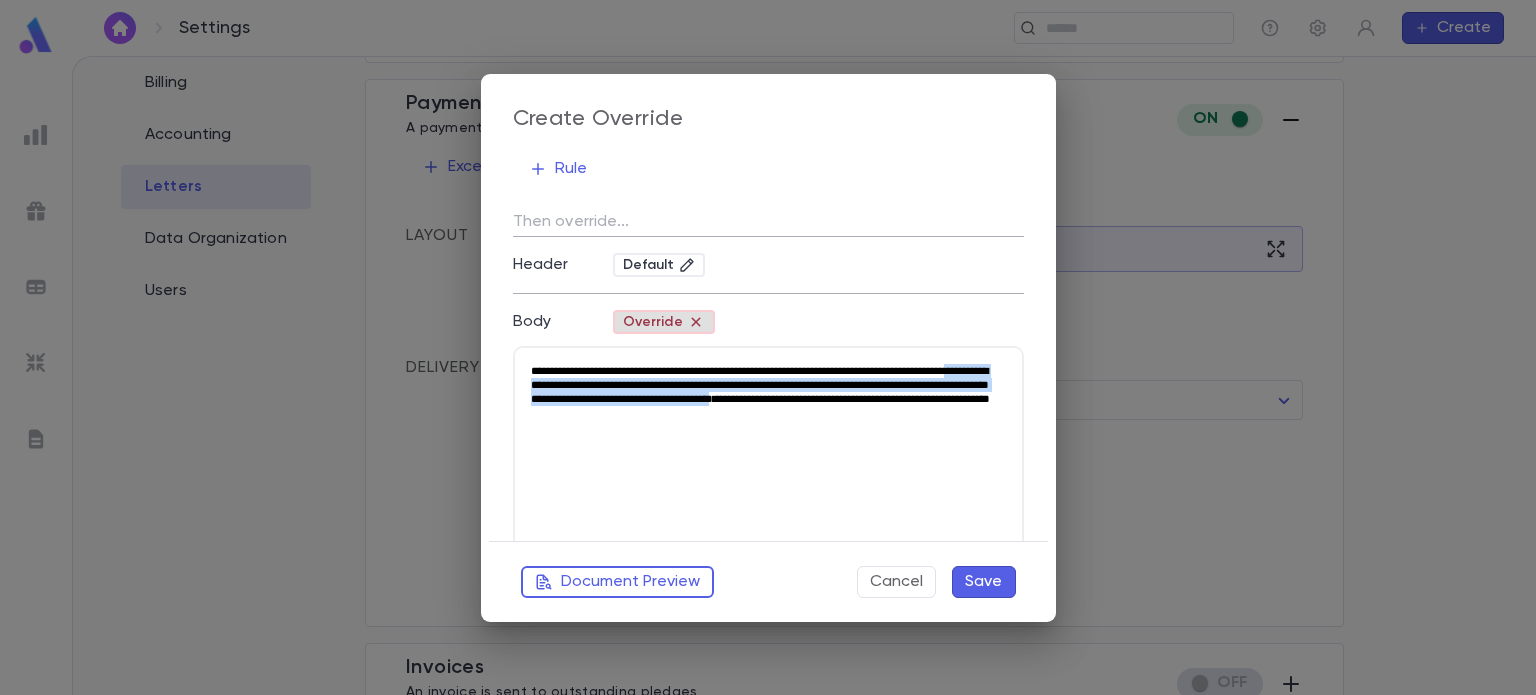 drag, startPoint x: 597, startPoint y: 381, endPoint x: 967, endPoint y: 394, distance: 370.2283 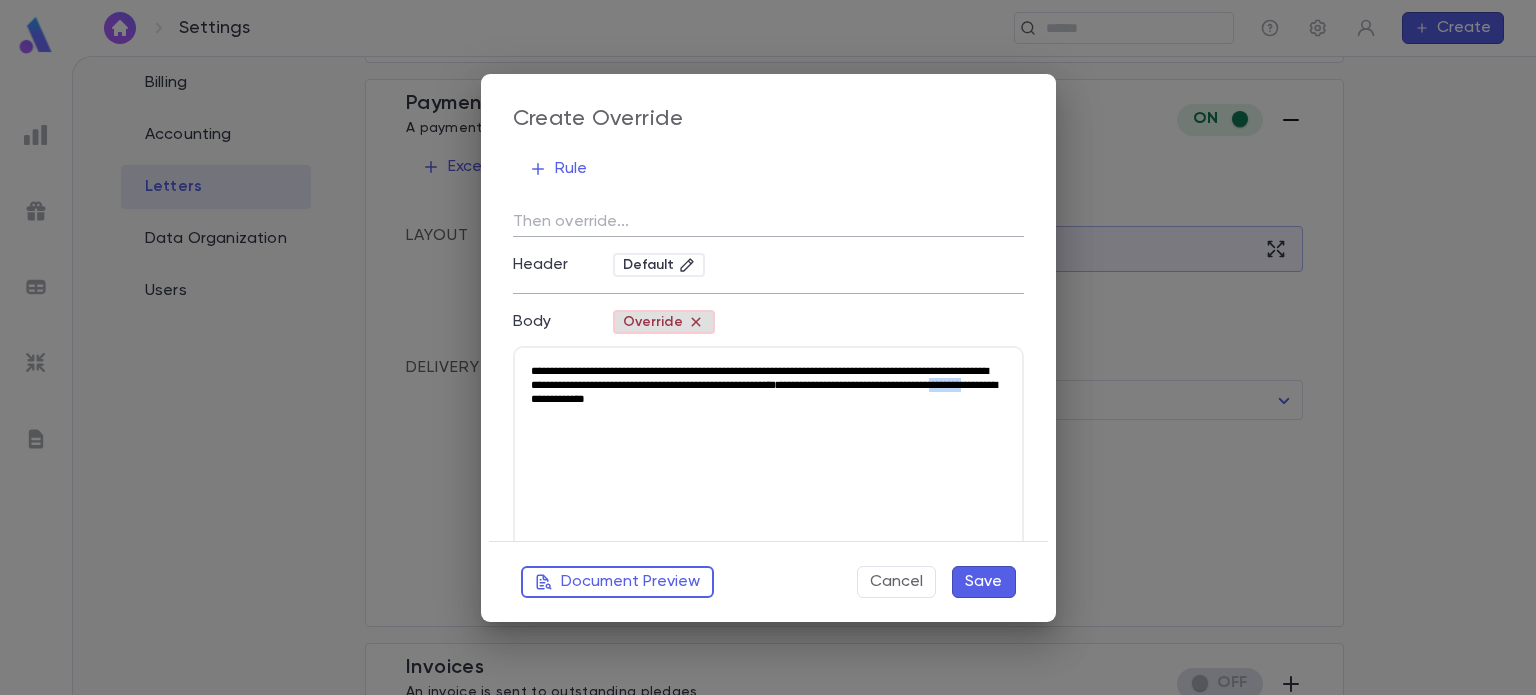 drag, startPoint x: 675, startPoint y: 398, endPoint x: 712, endPoint y: 401, distance: 37.12142 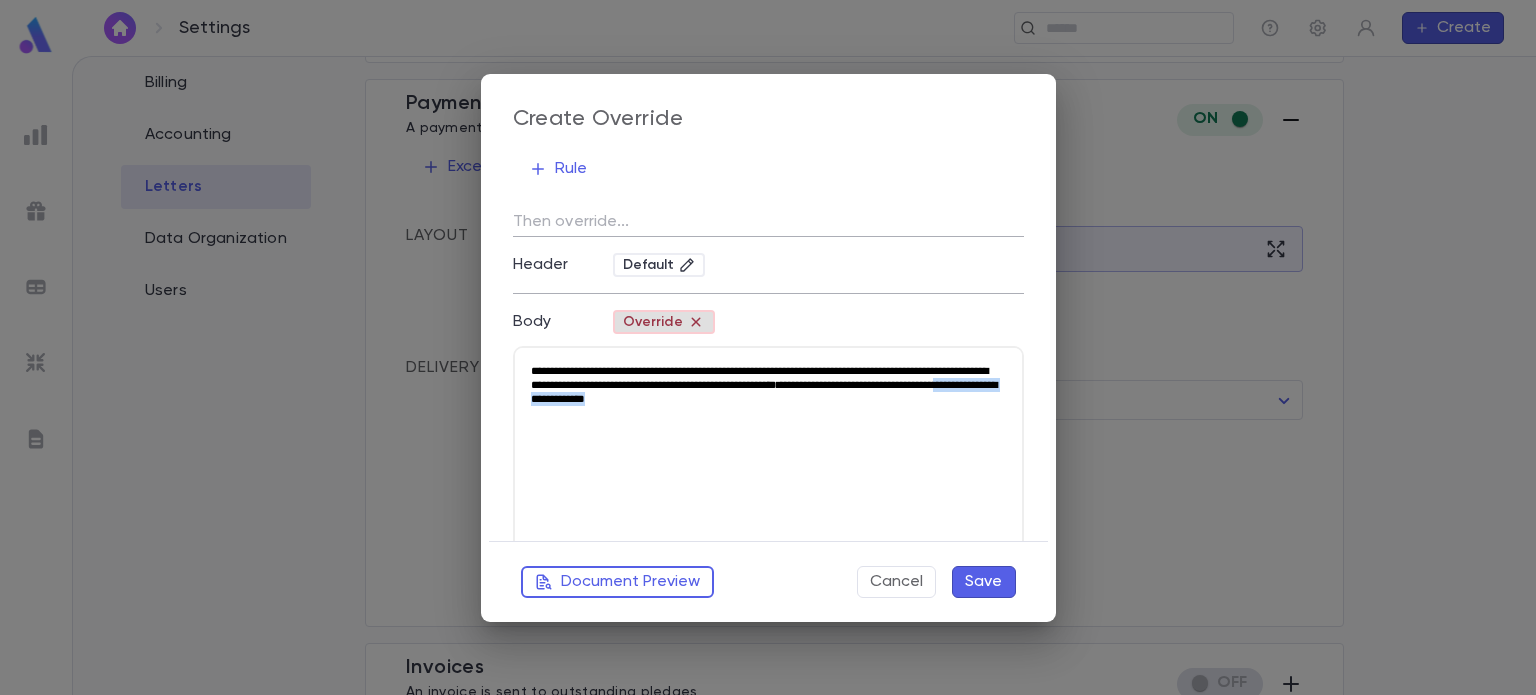 drag, startPoint x: 679, startPoint y: 398, endPoint x: 875, endPoint y: 400, distance: 196.01021 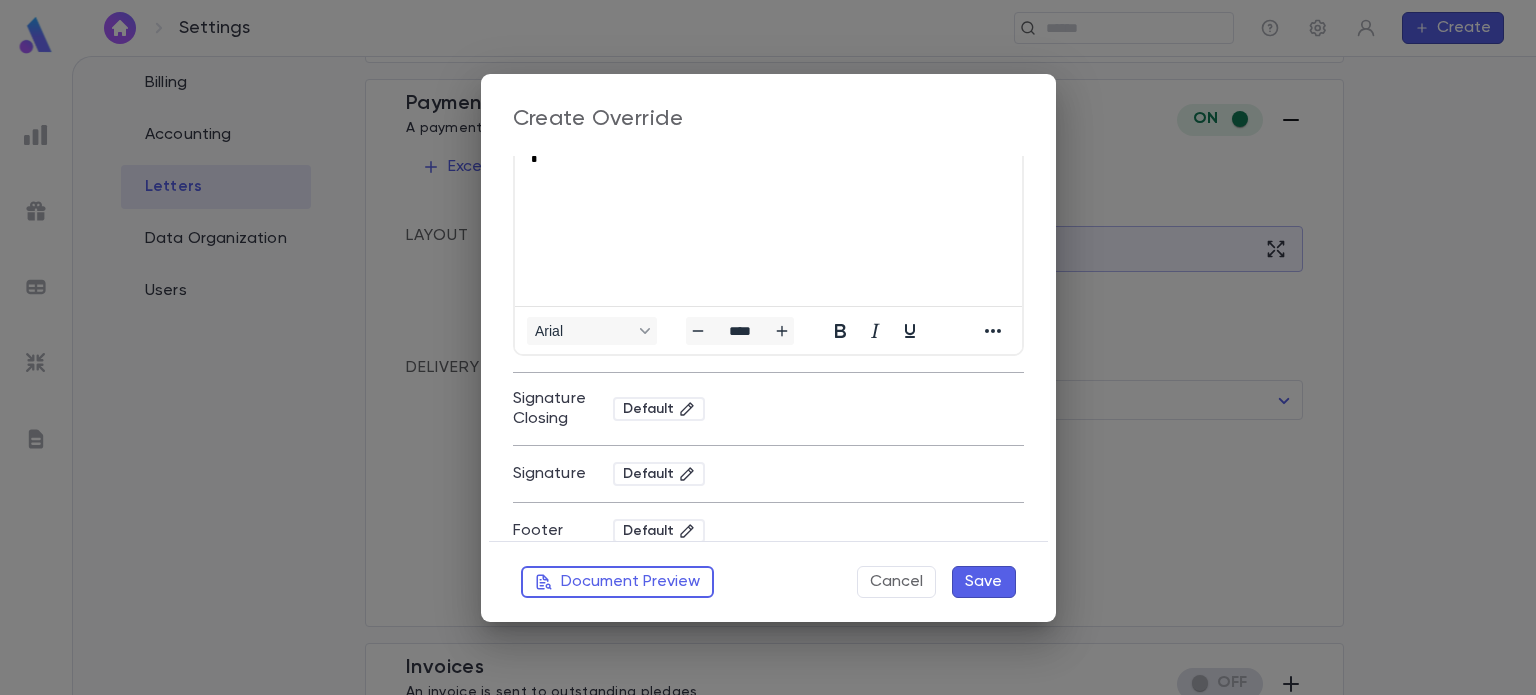 scroll, scrollTop: 312, scrollLeft: 0, axis: vertical 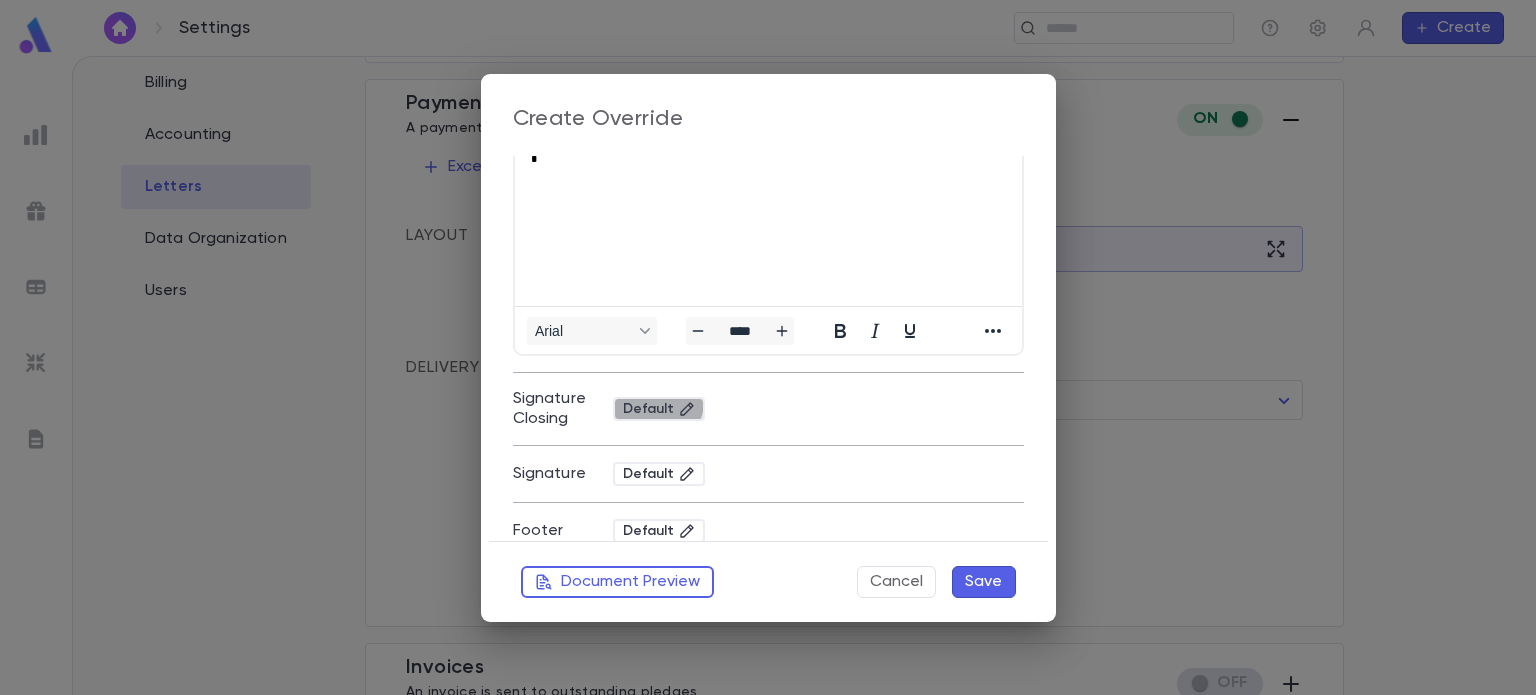 click on "Default" at bounding box center (659, 409) 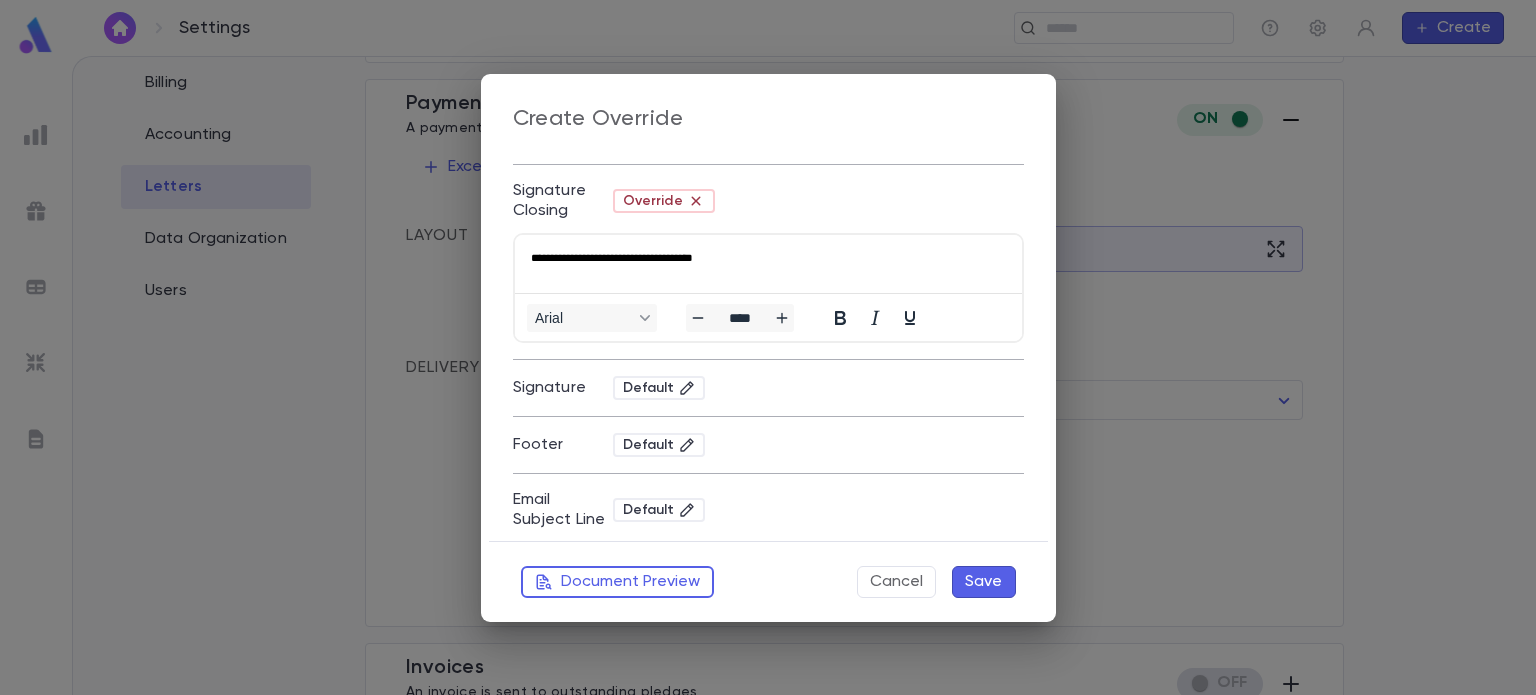 scroll, scrollTop: 531, scrollLeft: 0, axis: vertical 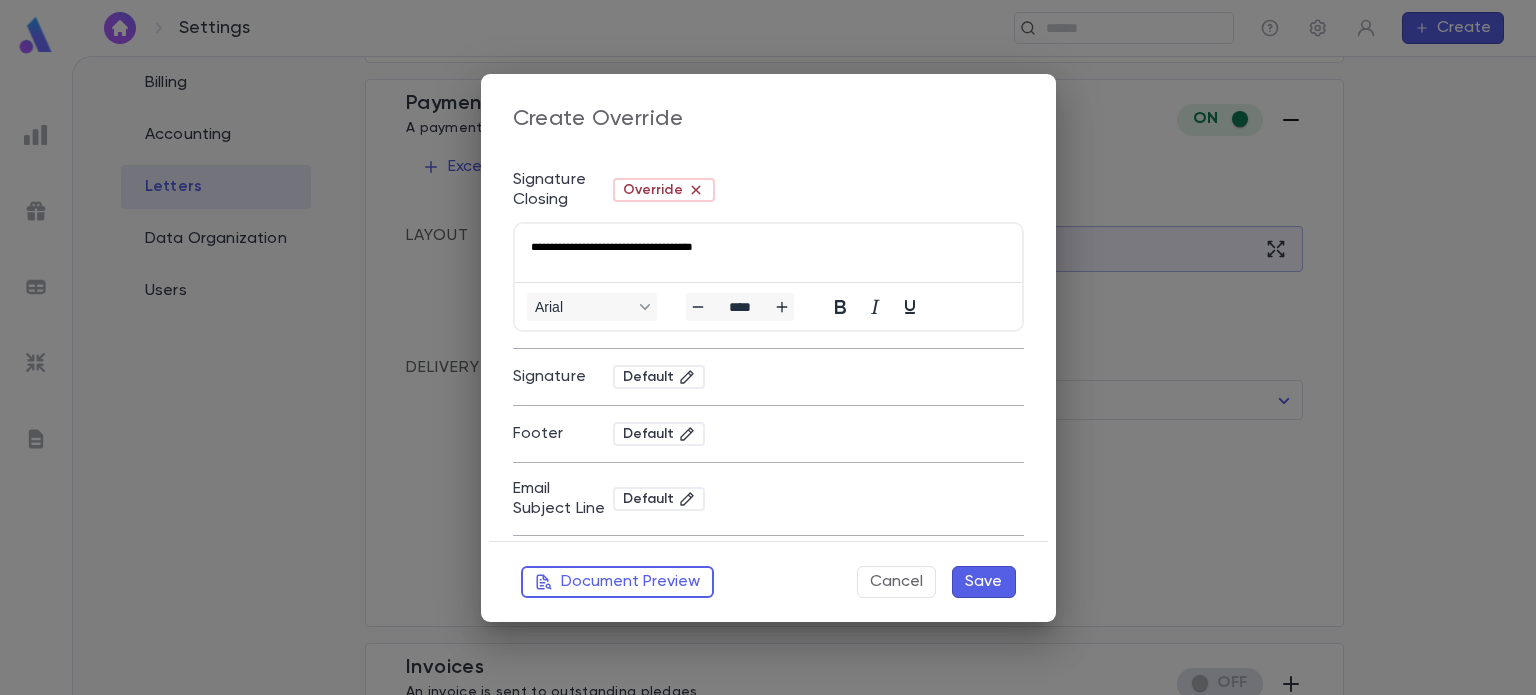 click on "**********" at bounding box center (767, 246) 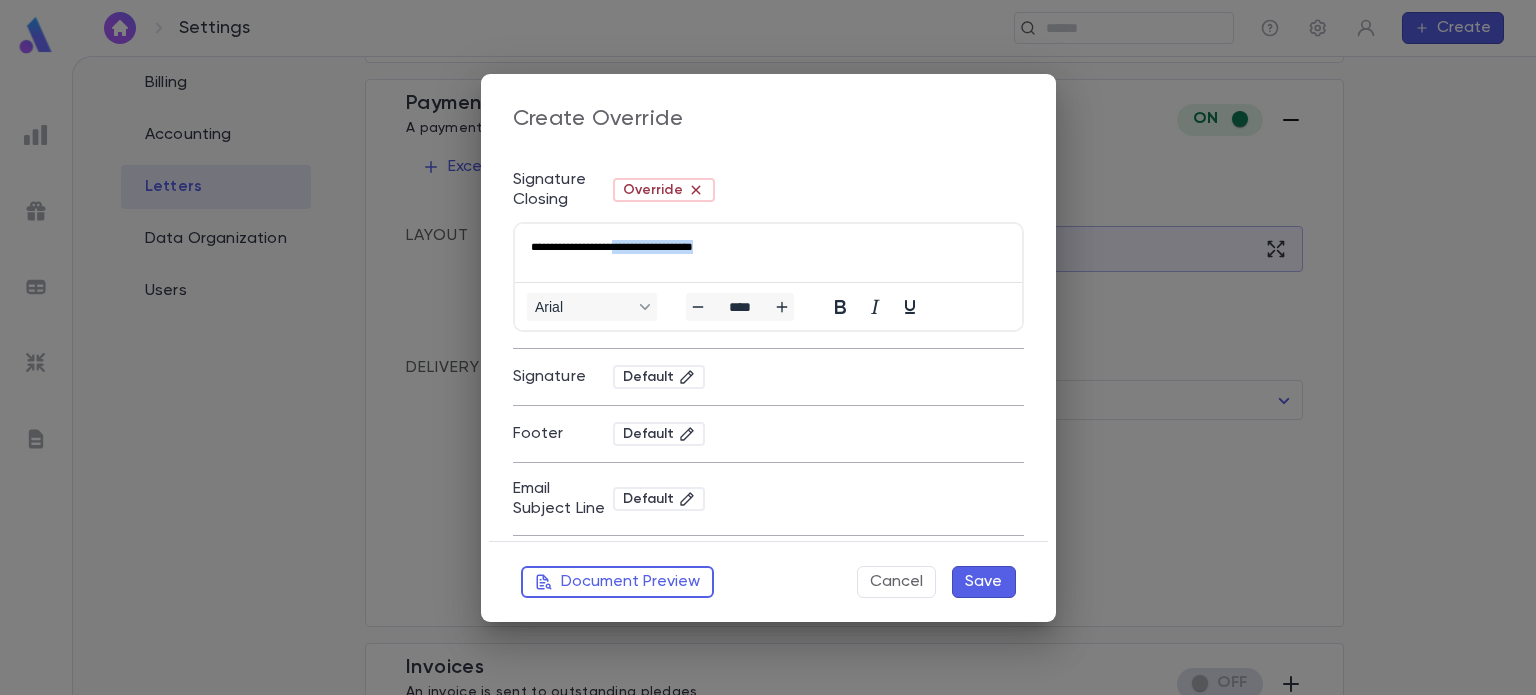 drag, startPoint x: 743, startPoint y: 247, endPoint x: 637, endPoint y: 239, distance: 106.30146 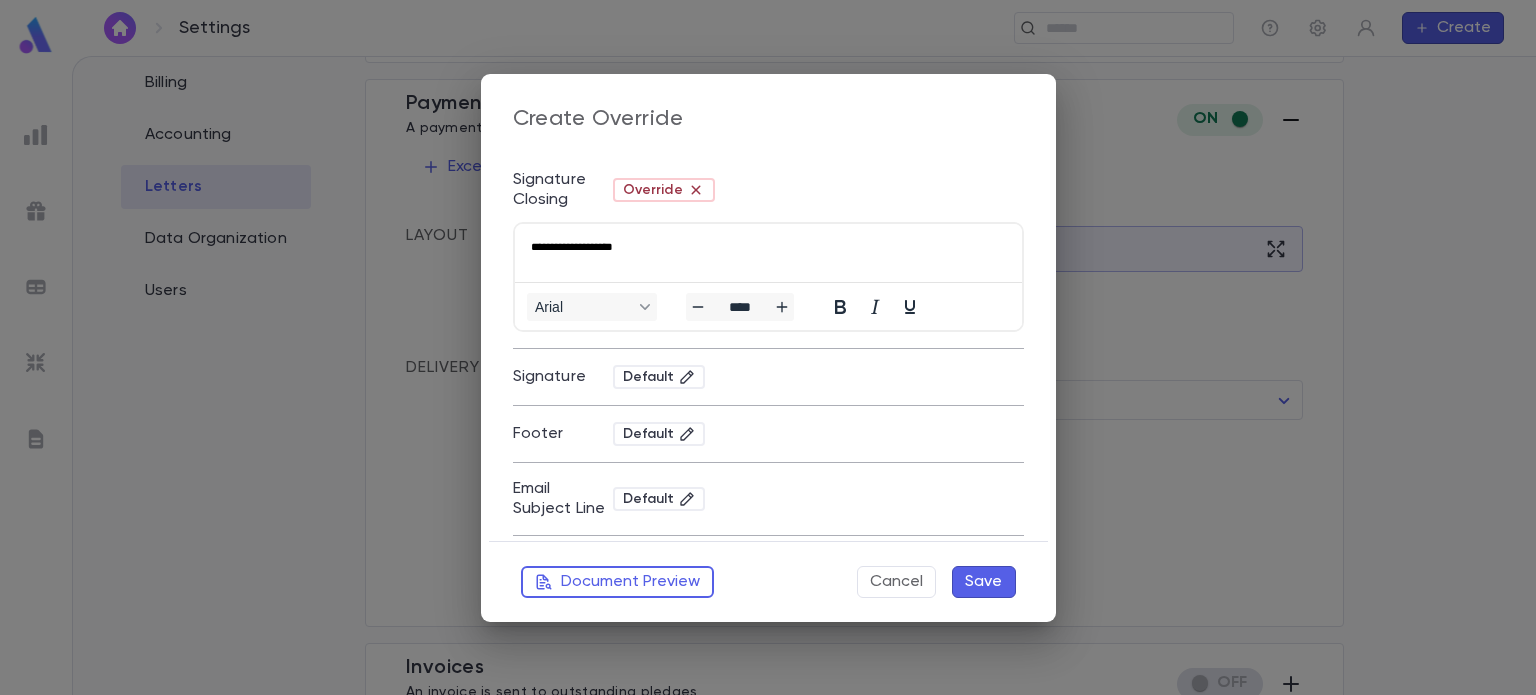 scroll, scrollTop: 571, scrollLeft: 0, axis: vertical 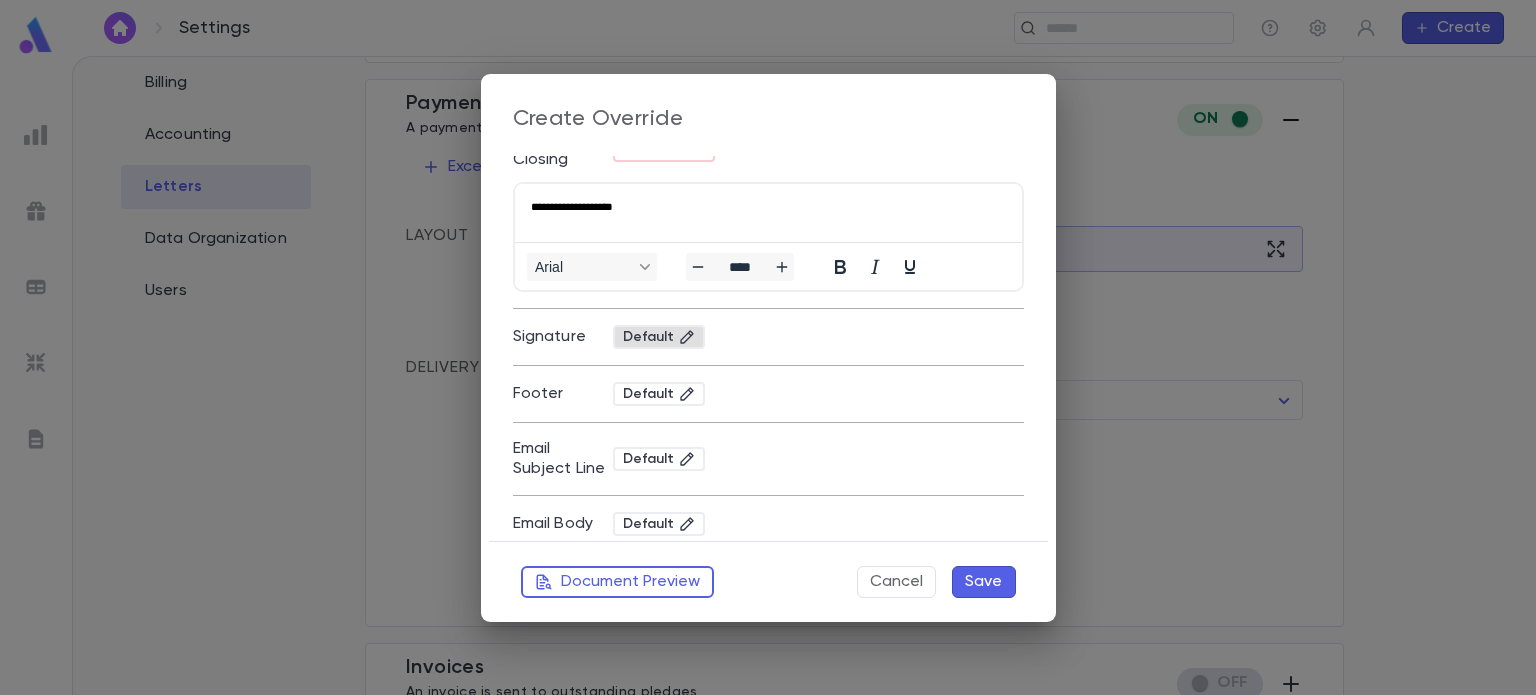 click on "Default" at bounding box center [659, 337] 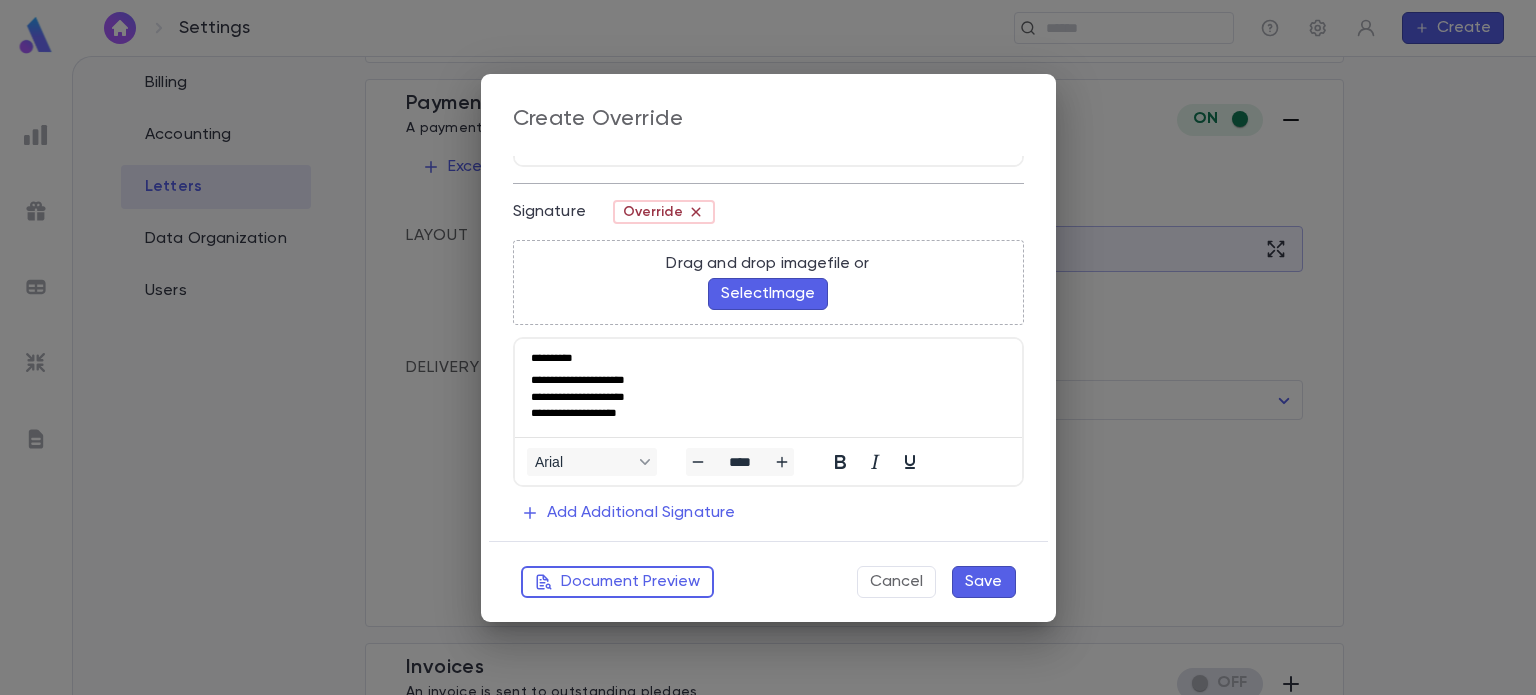 scroll, scrollTop: 716, scrollLeft: 0, axis: vertical 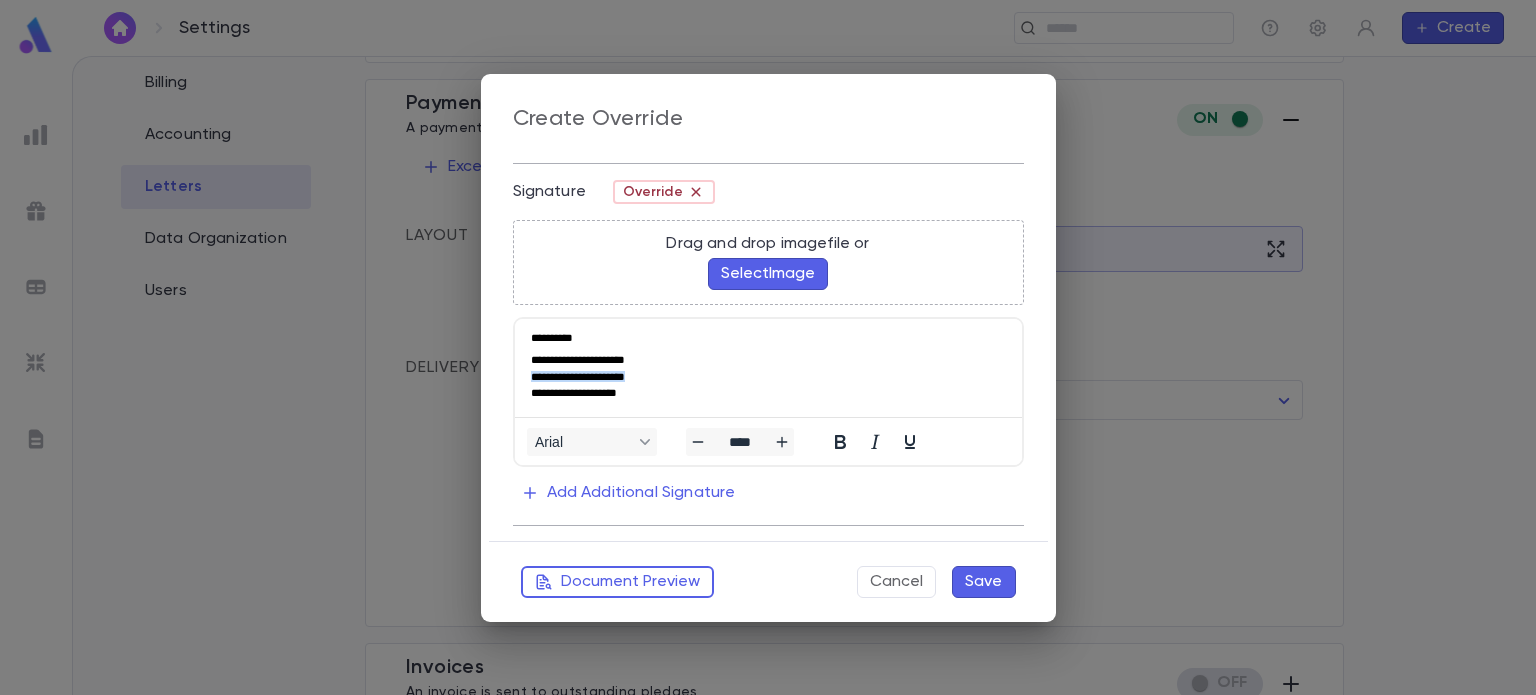 drag, startPoint x: 532, startPoint y: 375, endPoint x: 697, endPoint y: 370, distance: 165.07574 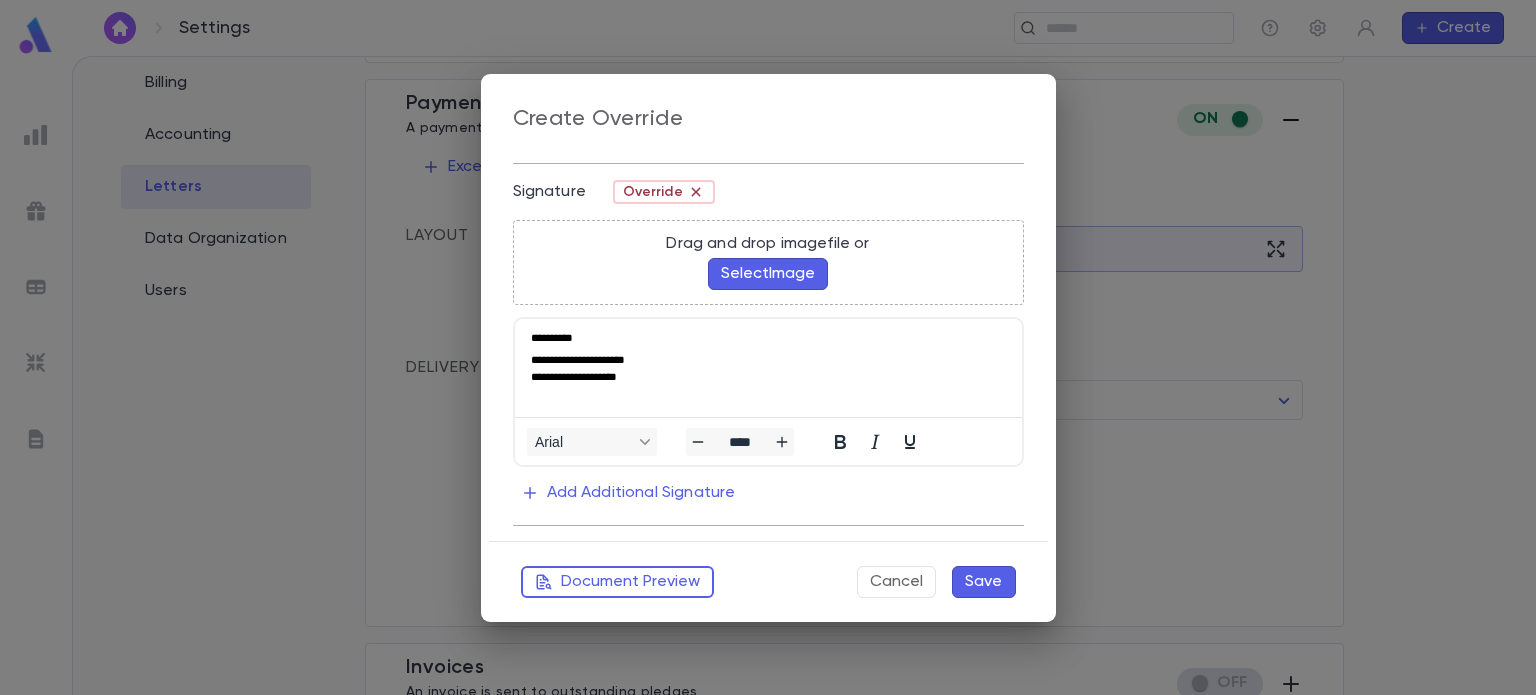 scroll, scrollTop: 885, scrollLeft: 0, axis: vertical 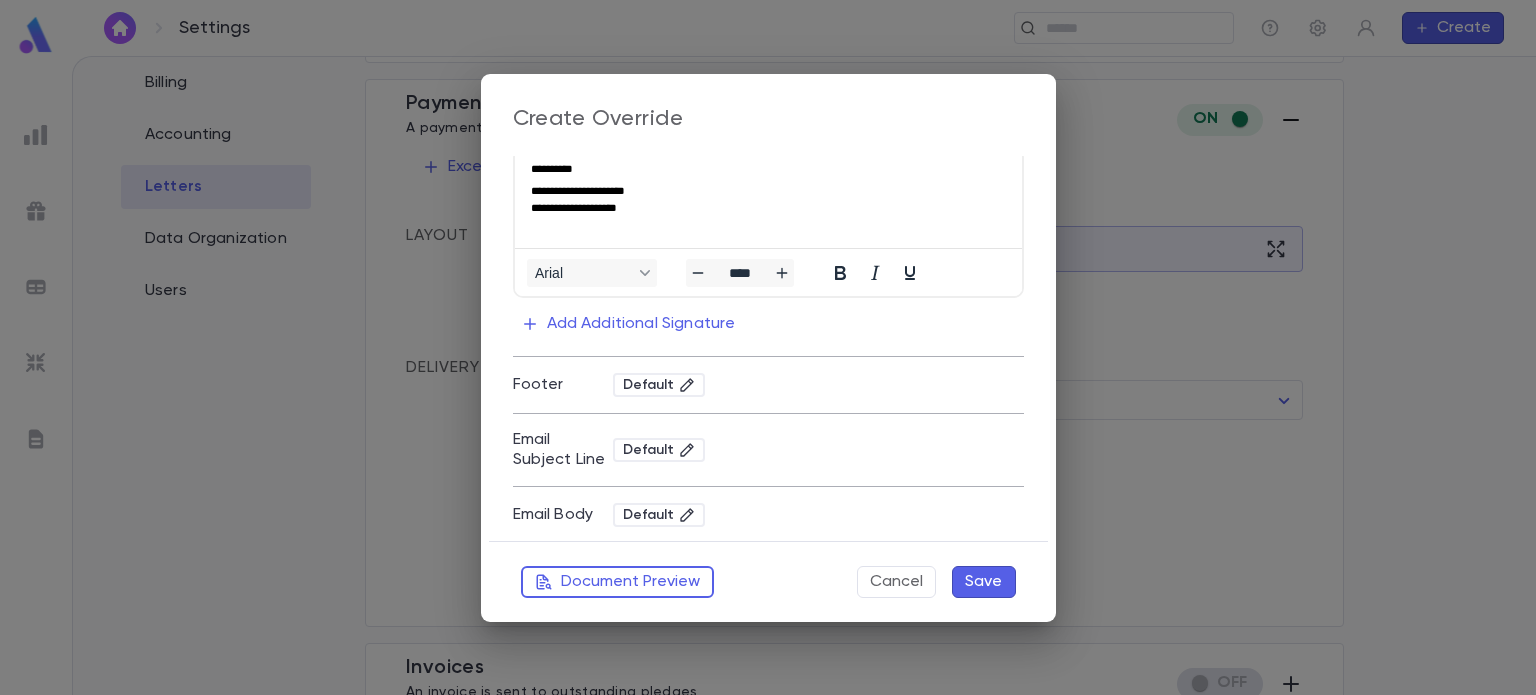 click on "Save" at bounding box center [984, 582] 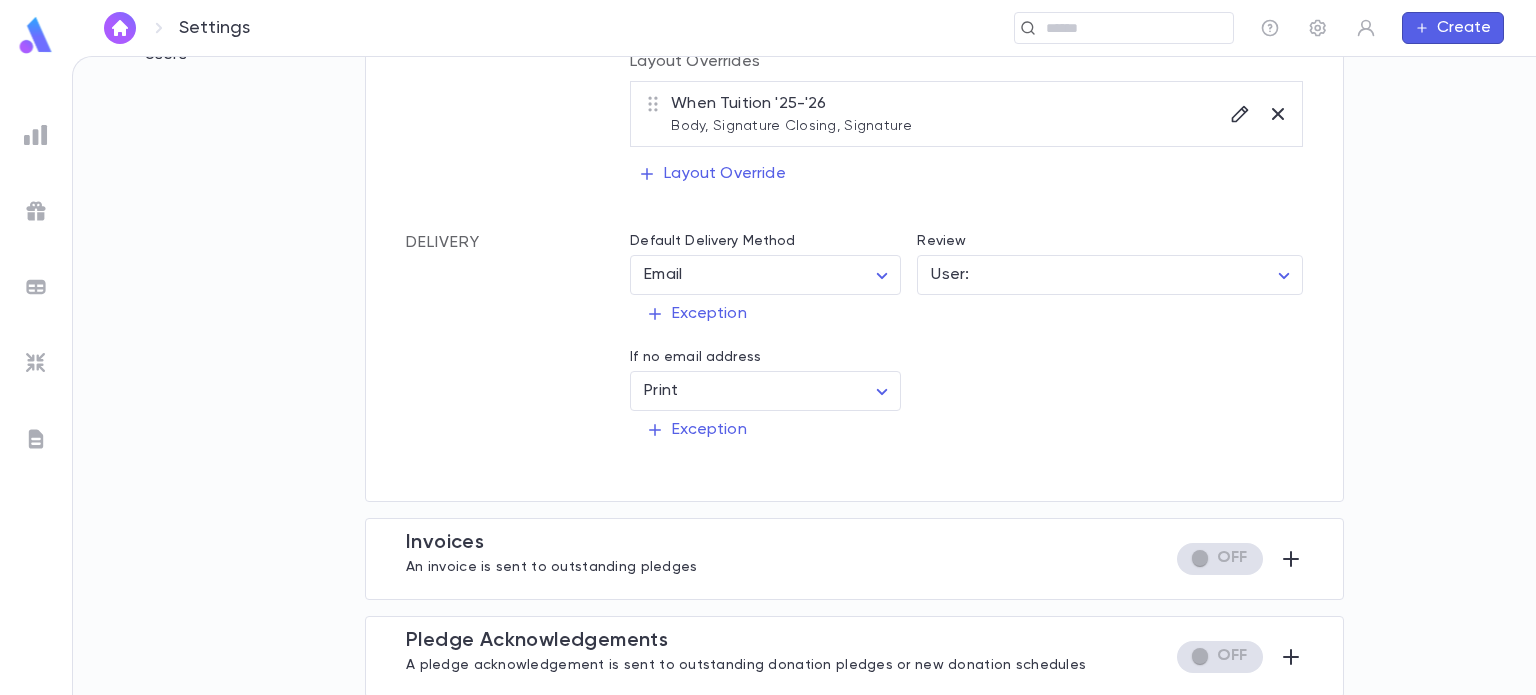 scroll, scrollTop: 256, scrollLeft: 0, axis: vertical 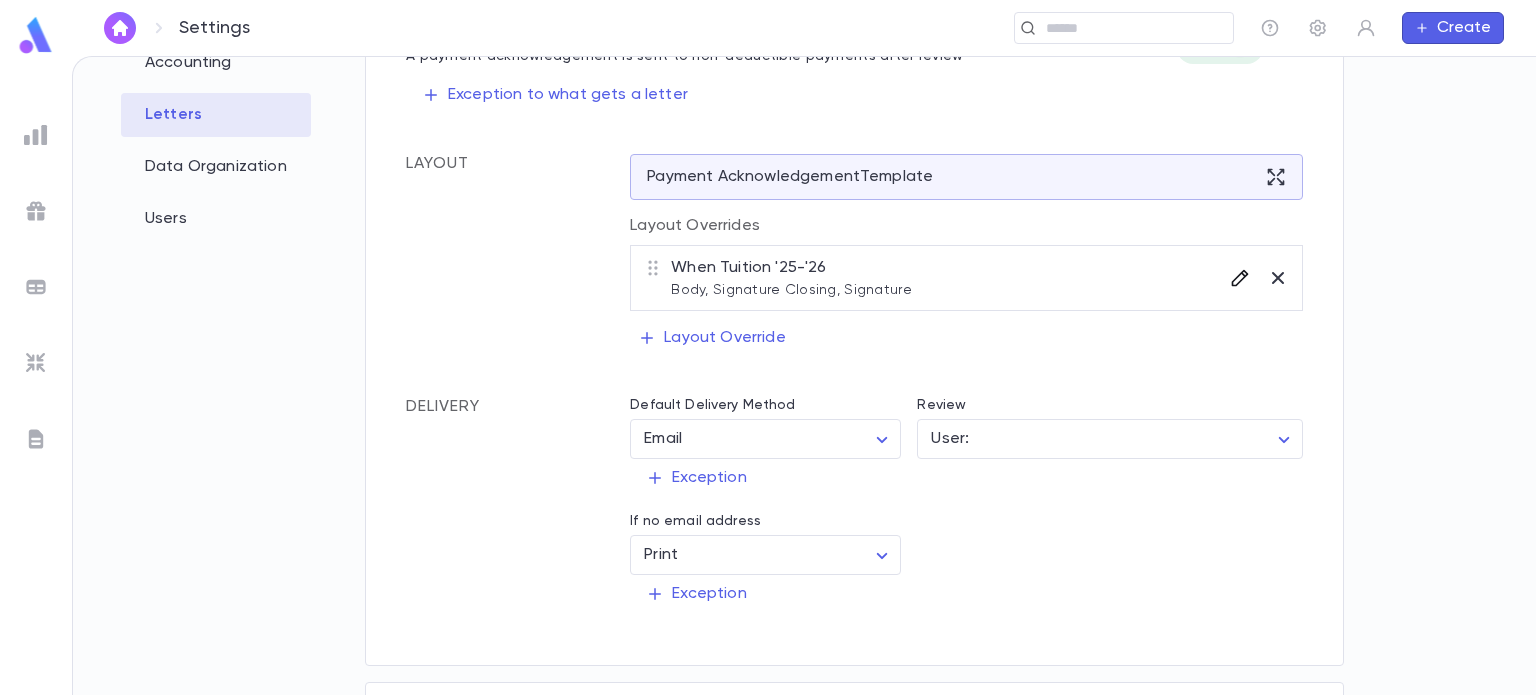 click 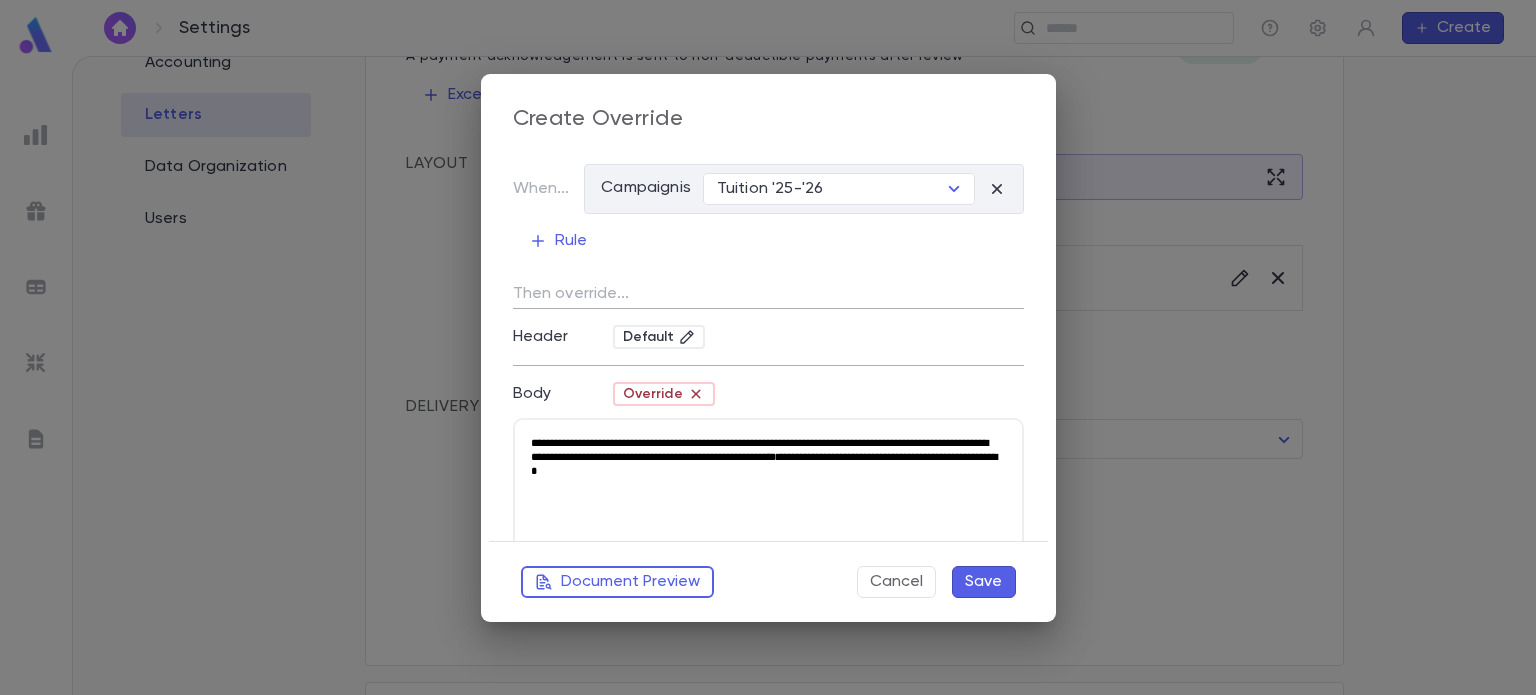 scroll, scrollTop: 0, scrollLeft: 0, axis: both 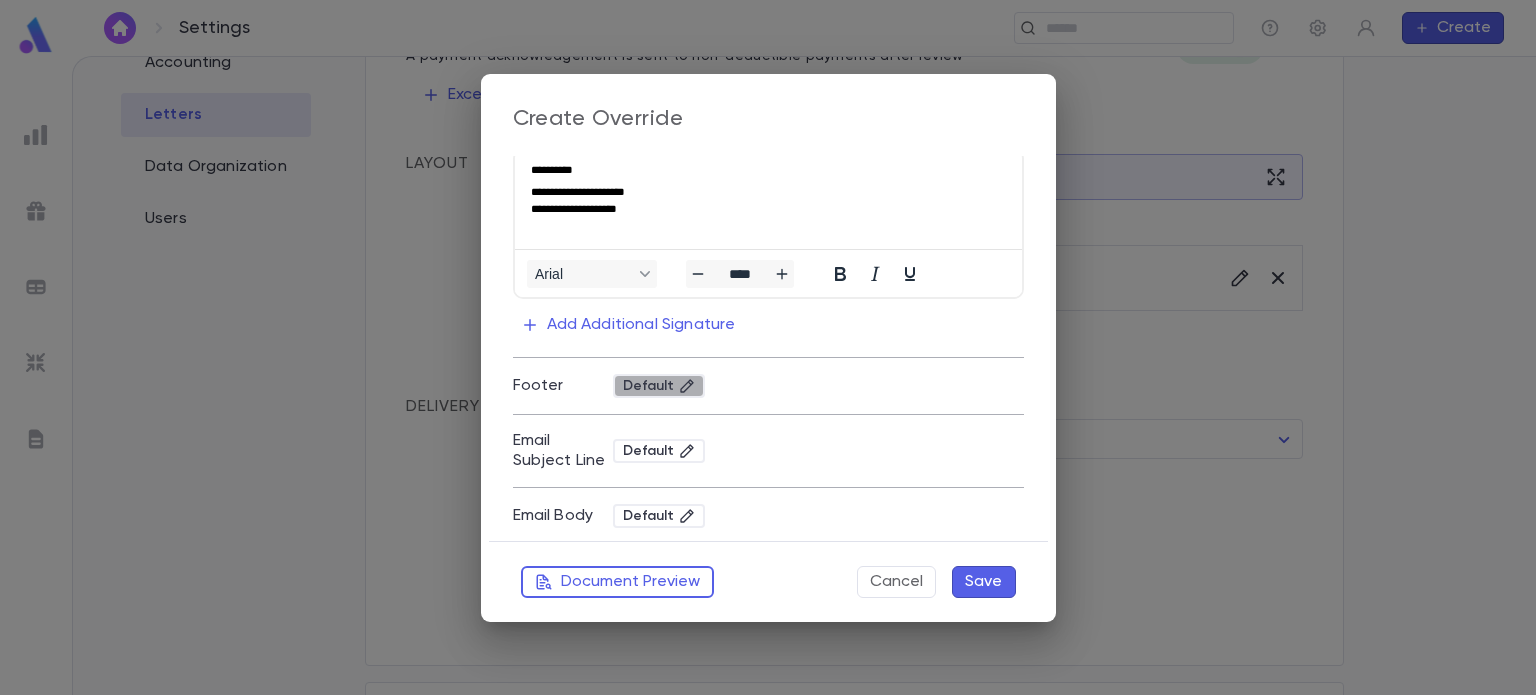 click on "Default" at bounding box center (659, 386) 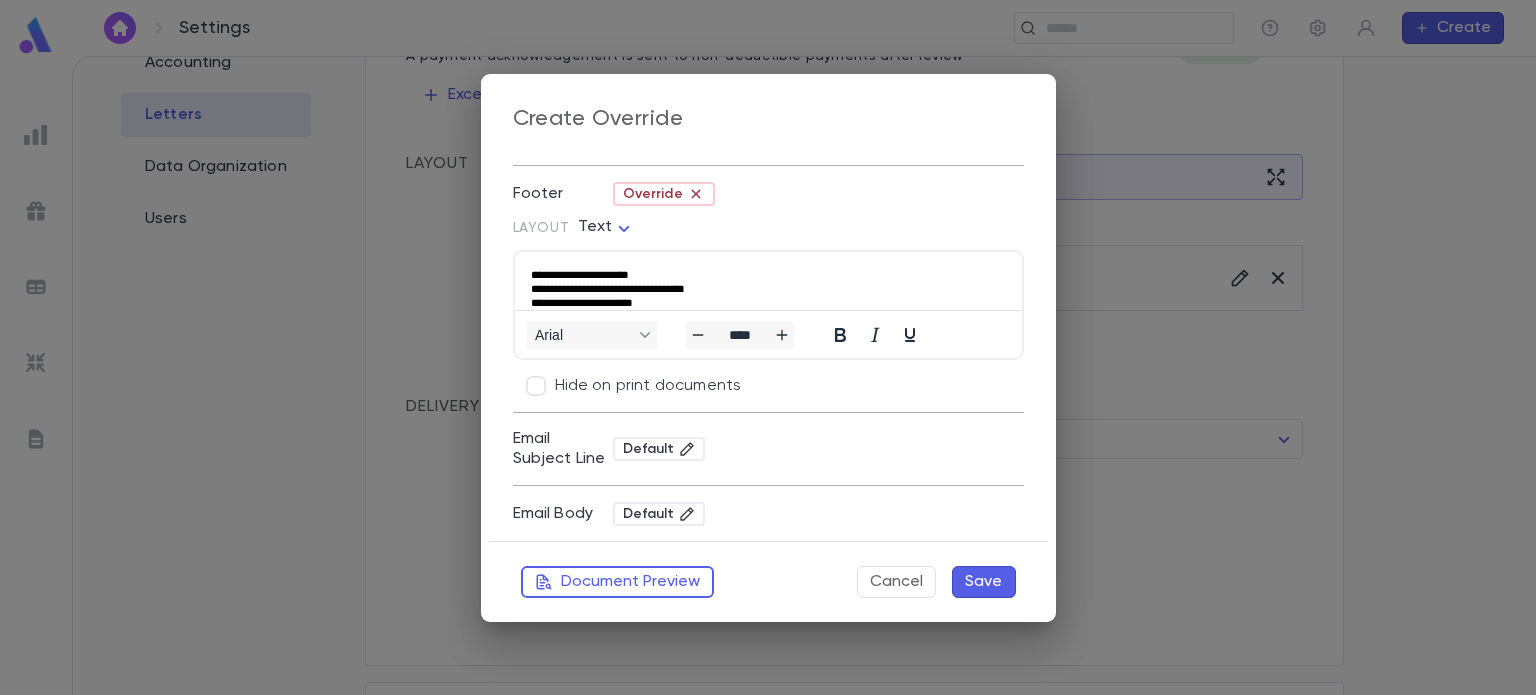 scroll, scrollTop: 1076, scrollLeft: 0, axis: vertical 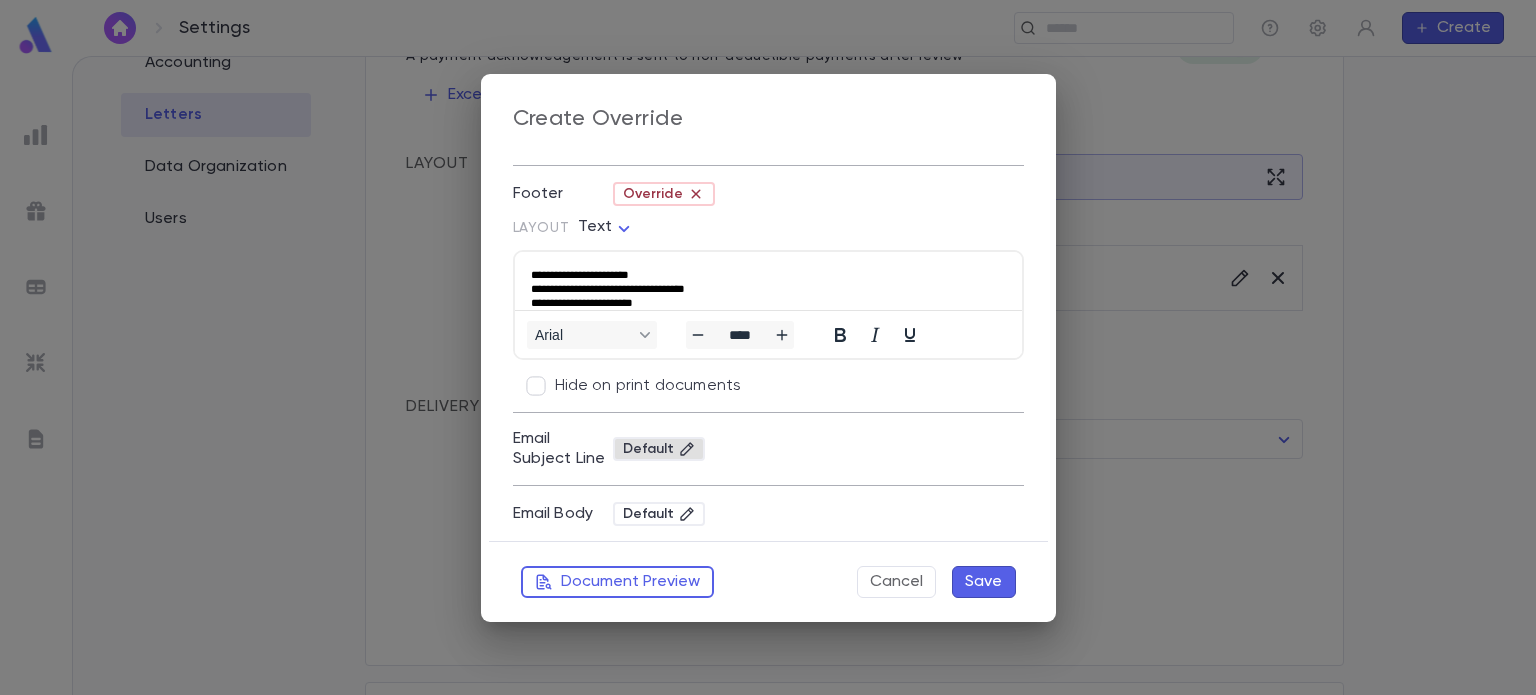 click on "Default" at bounding box center [659, 449] 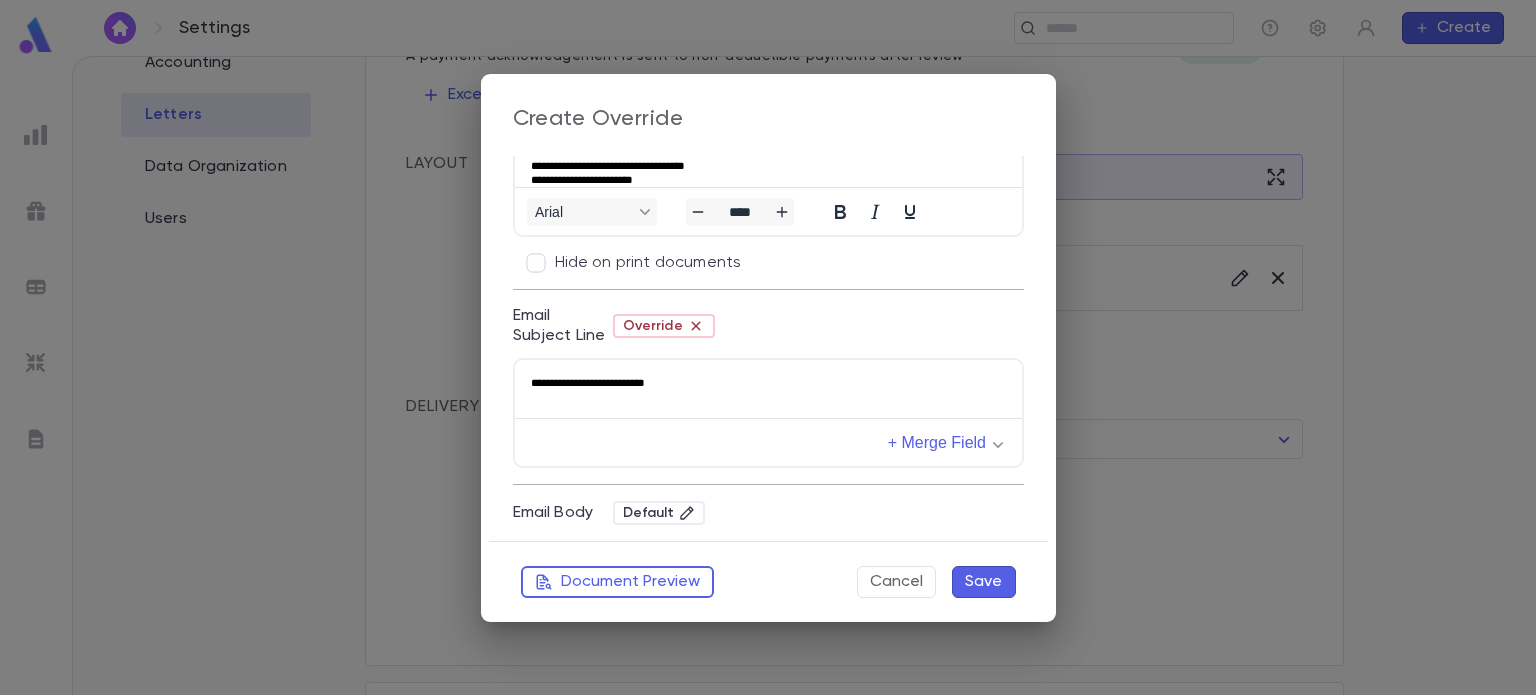 scroll, scrollTop: 1199, scrollLeft: 0, axis: vertical 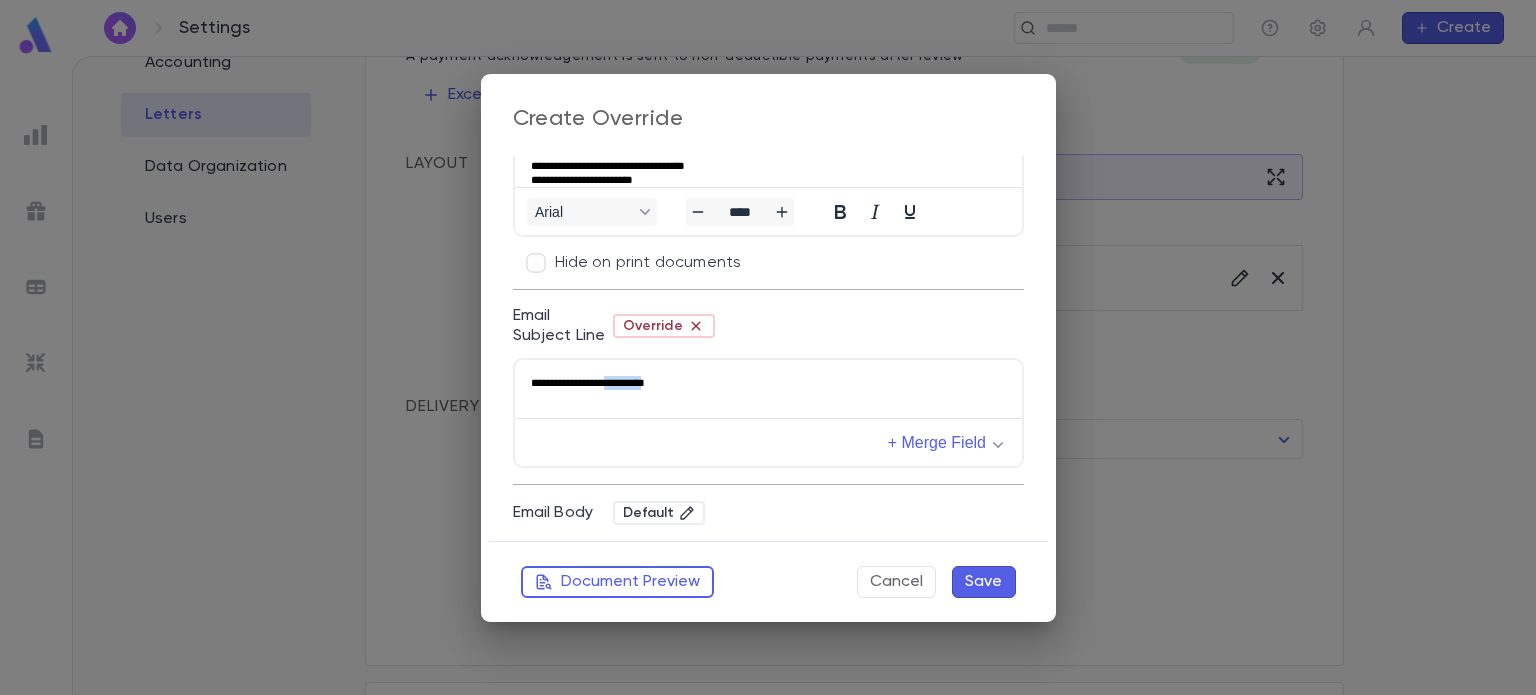 drag, startPoint x: 622, startPoint y: 381, endPoint x: 666, endPoint y: 382, distance: 44.011364 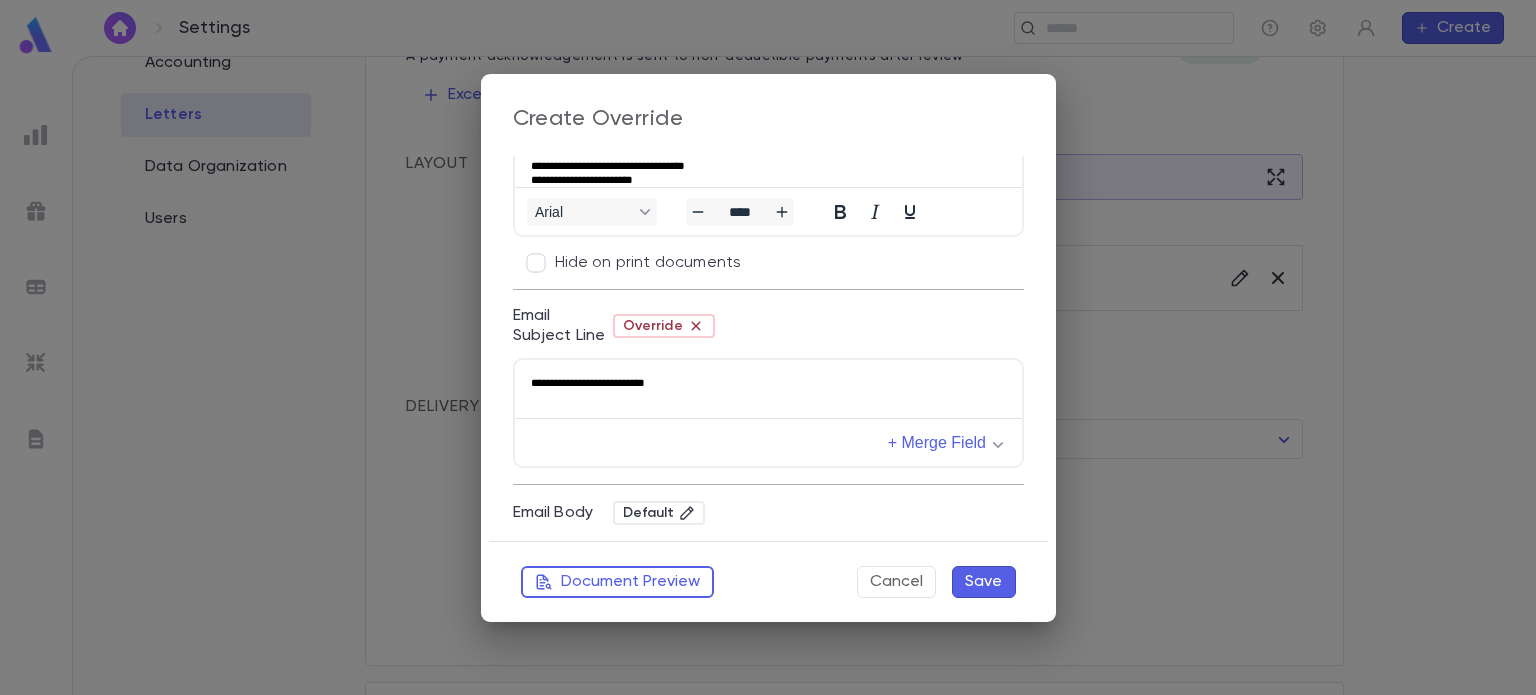 click on "**********" at bounding box center (764, 382) 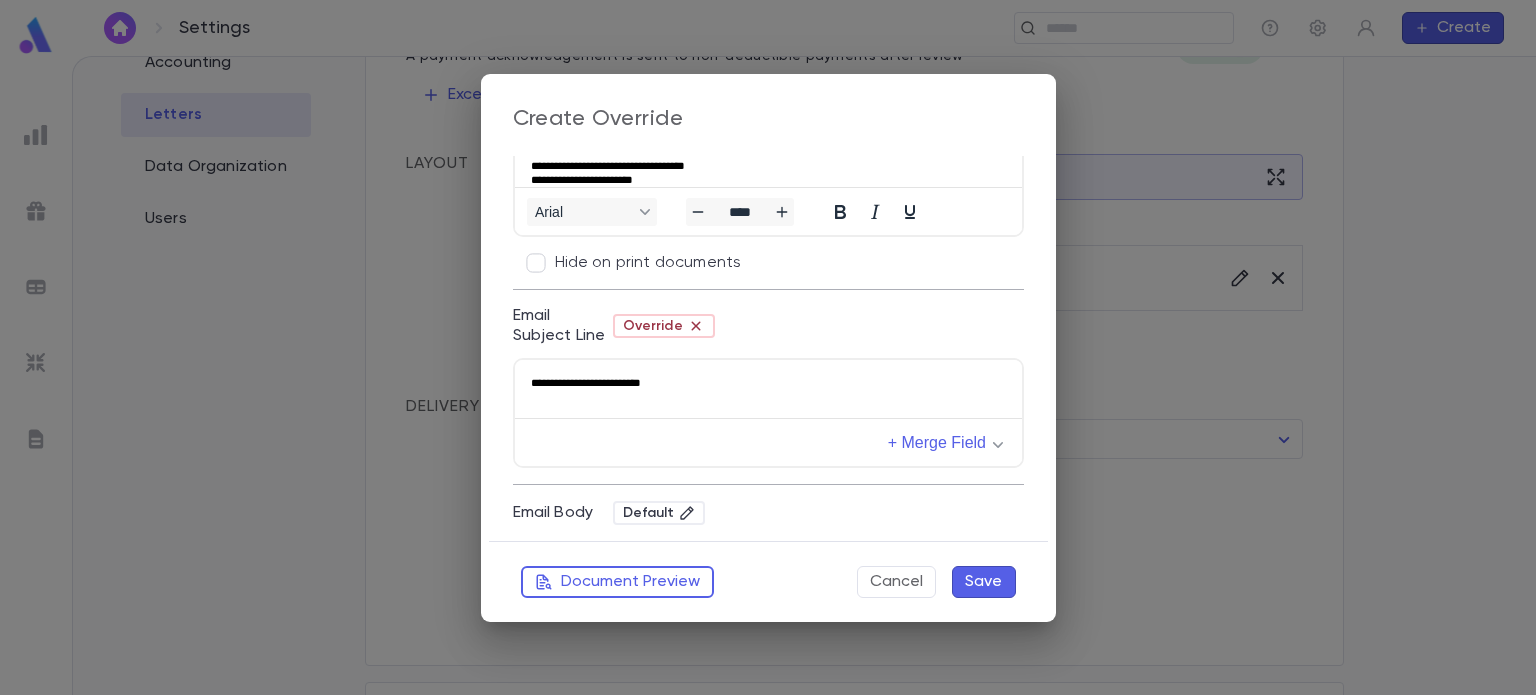 click on "**********" at bounding box center [764, 382] 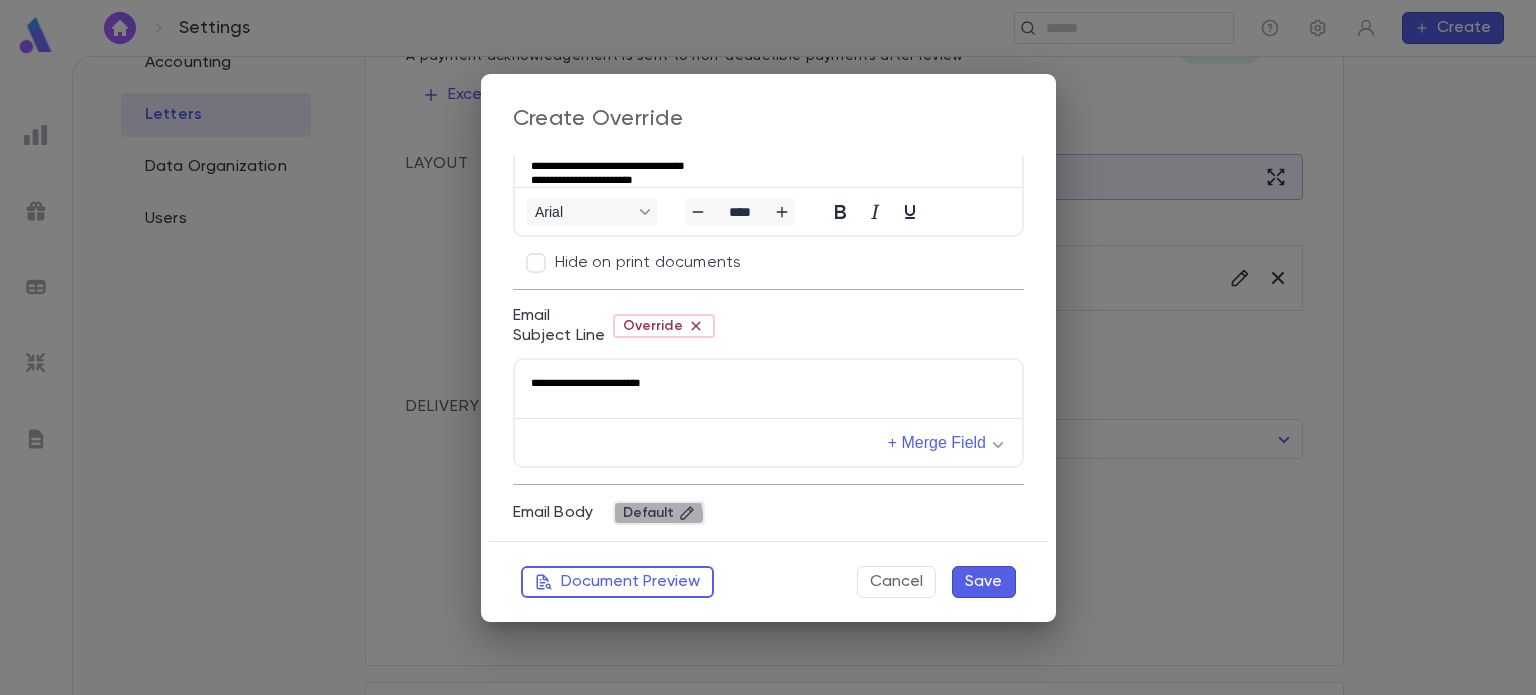 click on "Default" at bounding box center [659, 513] 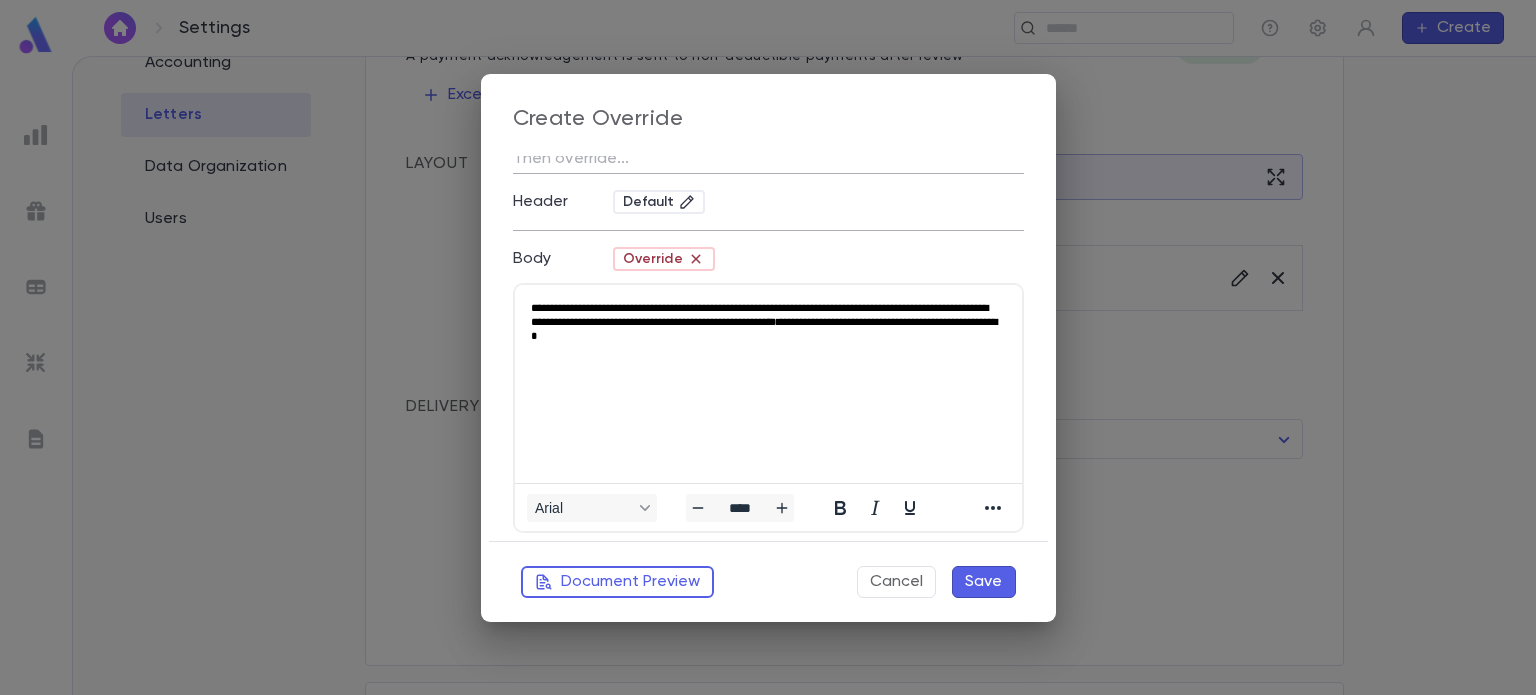 scroll, scrollTop: 124, scrollLeft: 0, axis: vertical 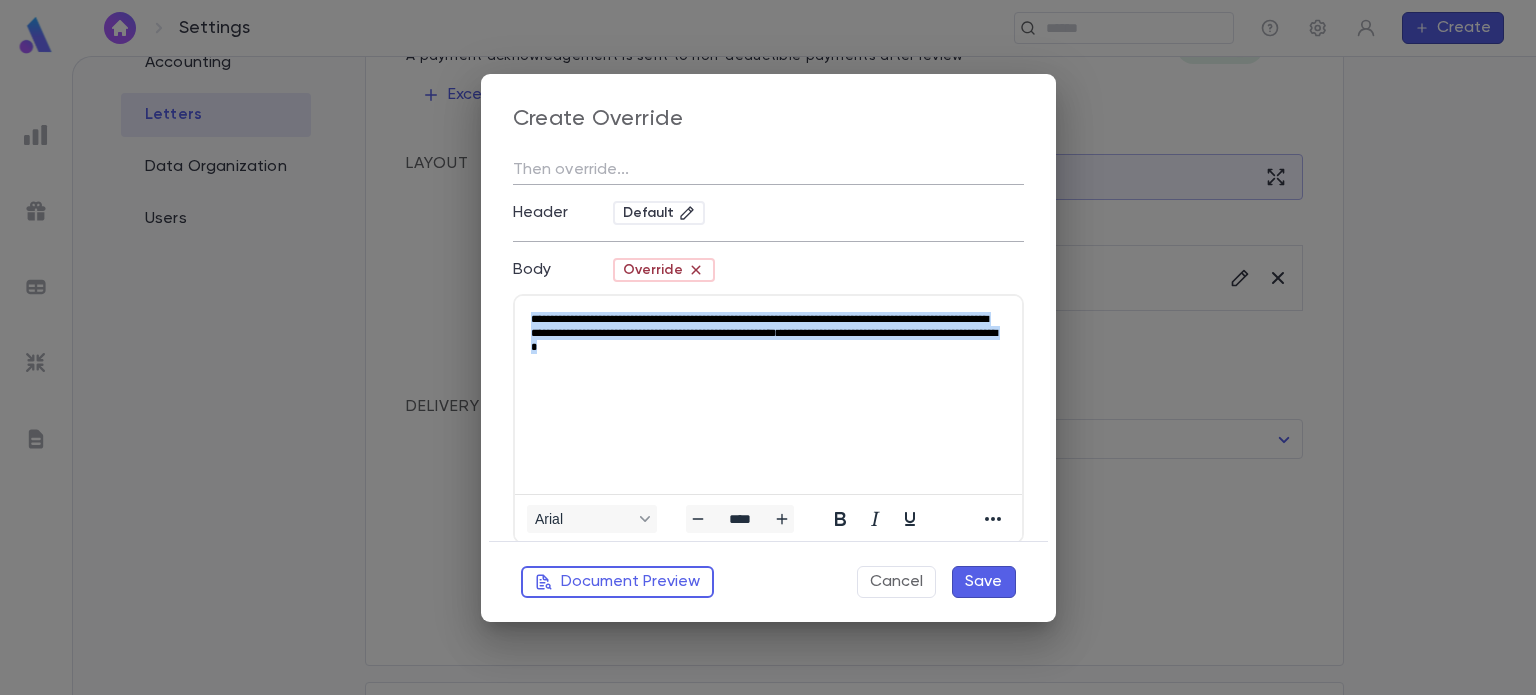 drag, startPoint x: 532, startPoint y: 312, endPoint x: 809, endPoint y: 373, distance: 283.6371 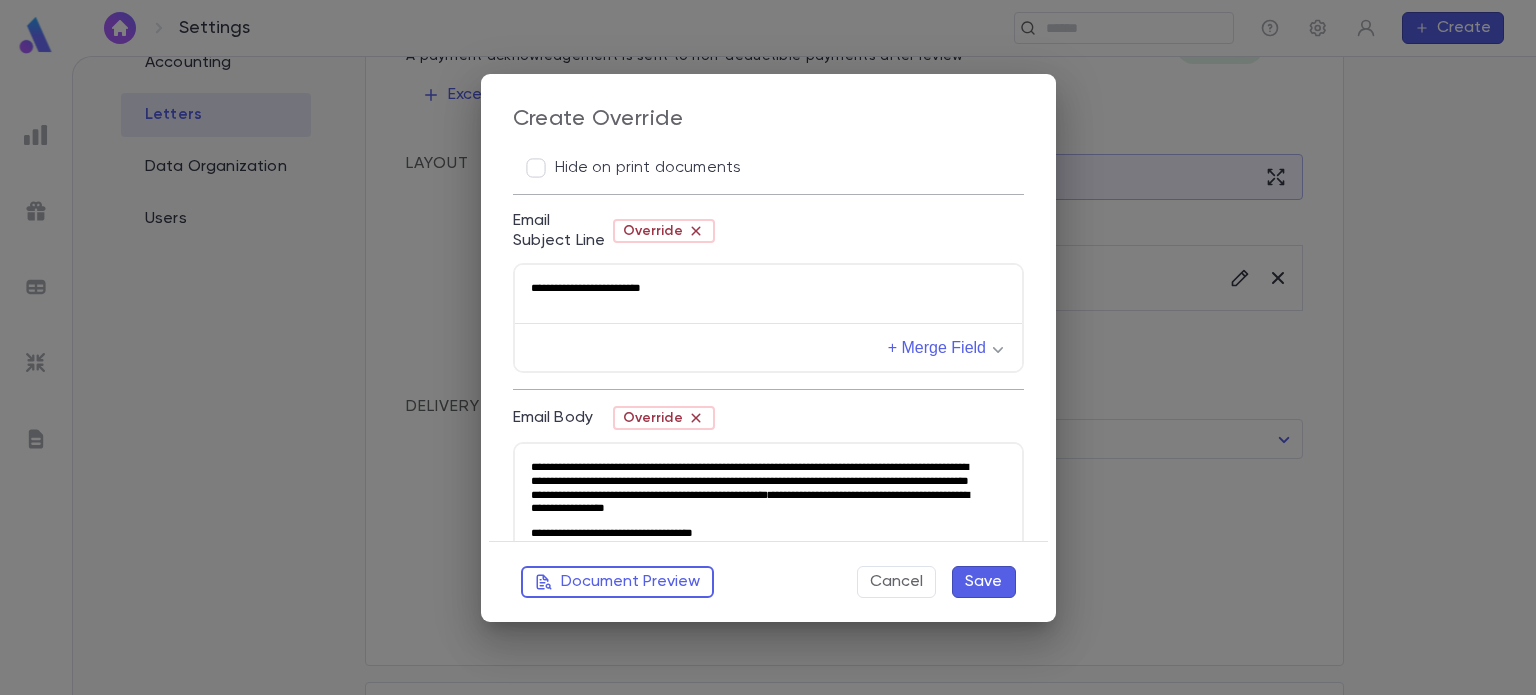 scroll, scrollTop: 1326, scrollLeft: 0, axis: vertical 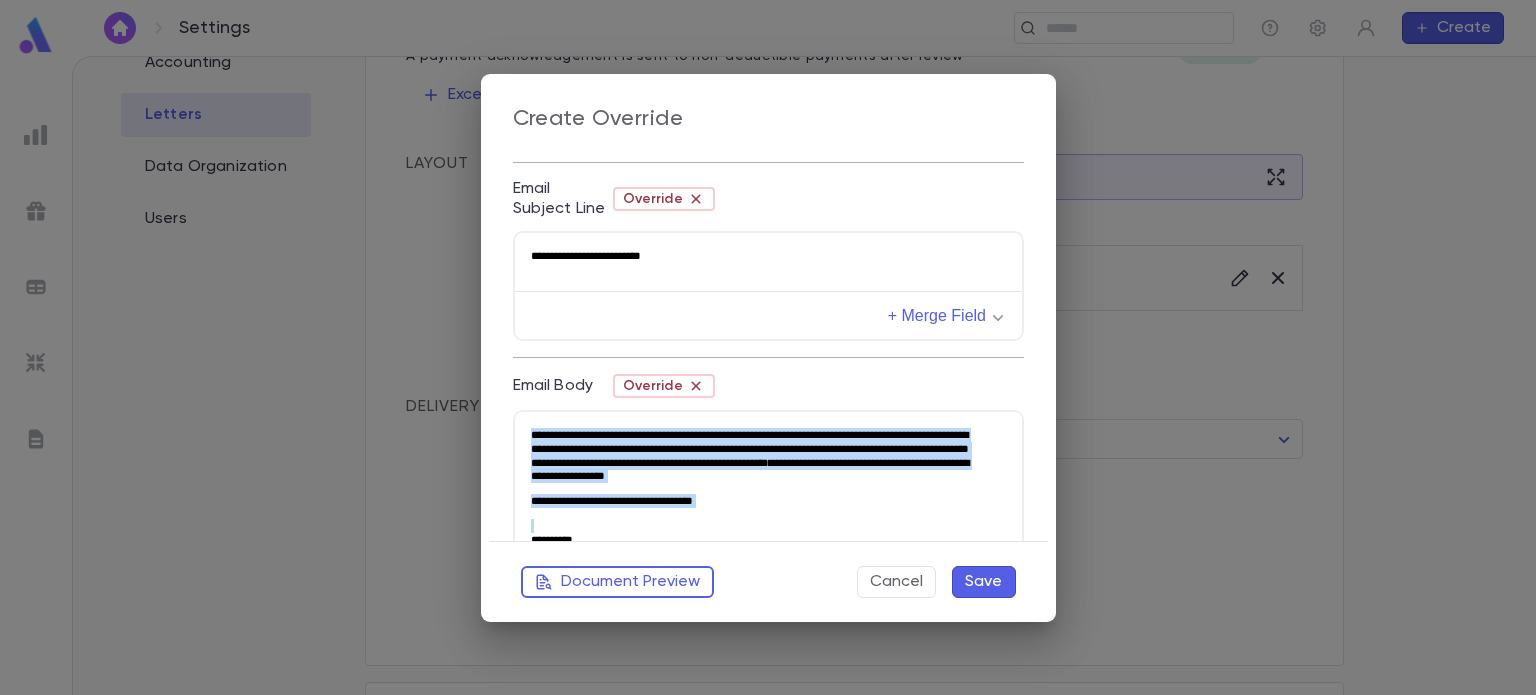 drag, startPoint x: 530, startPoint y: 433, endPoint x: 1003, endPoint y: 511, distance: 479.38815 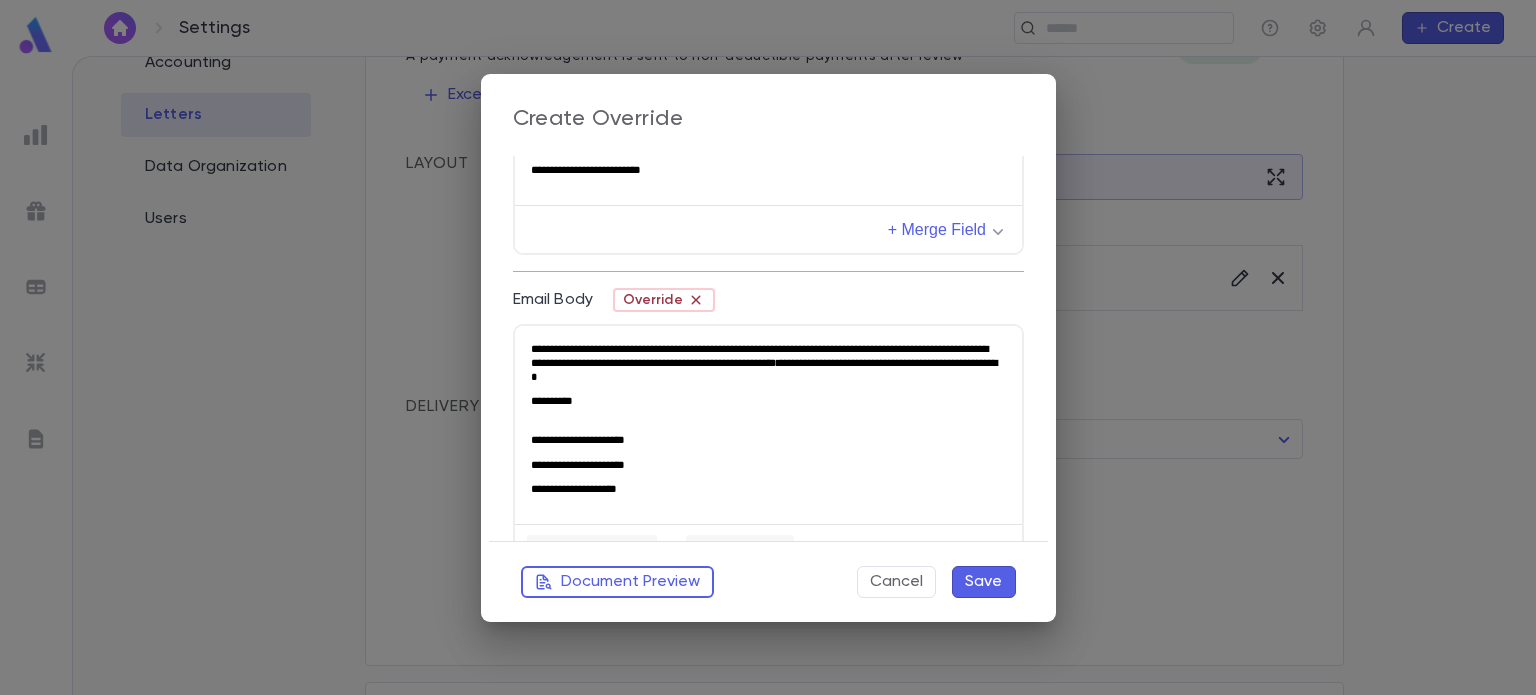 scroll, scrollTop: 1411, scrollLeft: 0, axis: vertical 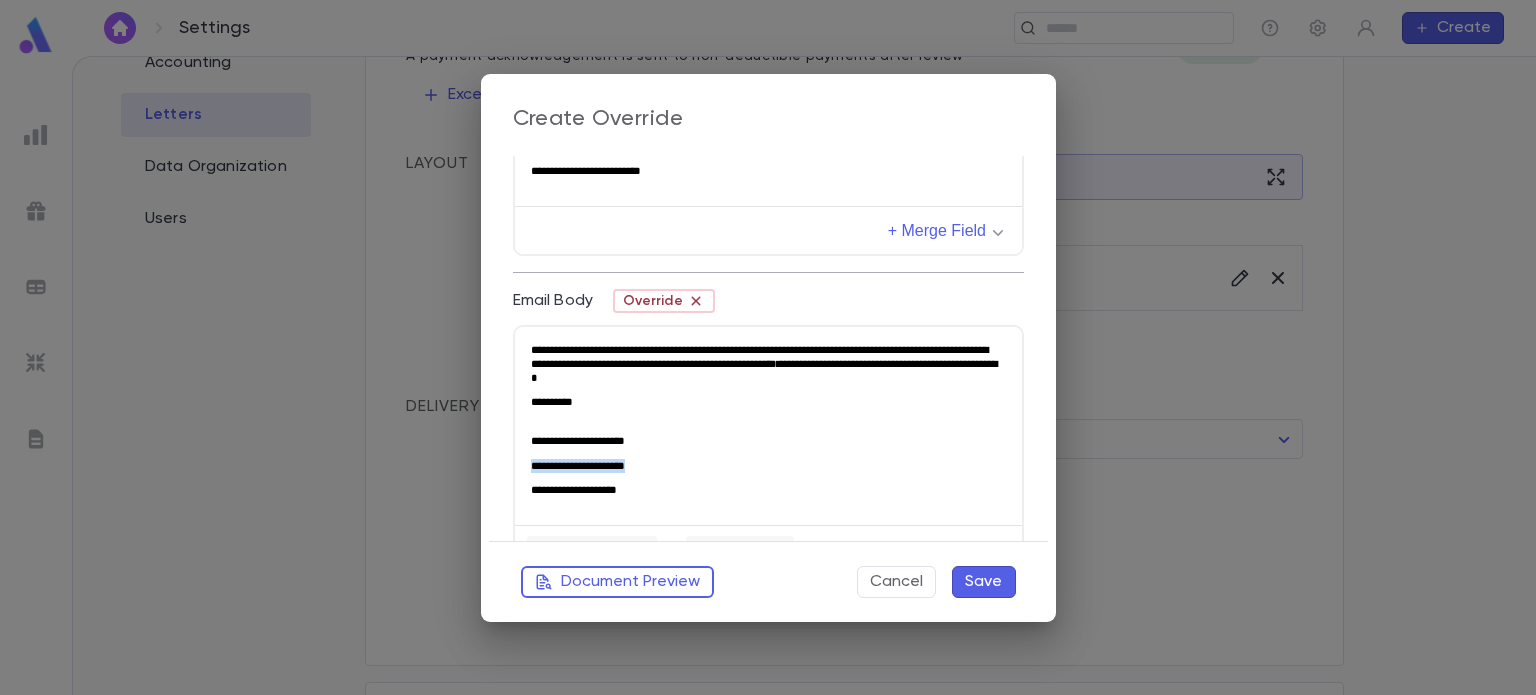 drag, startPoint x: 653, startPoint y: 461, endPoint x: 522, endPoint y: 463, distance: 131.01526 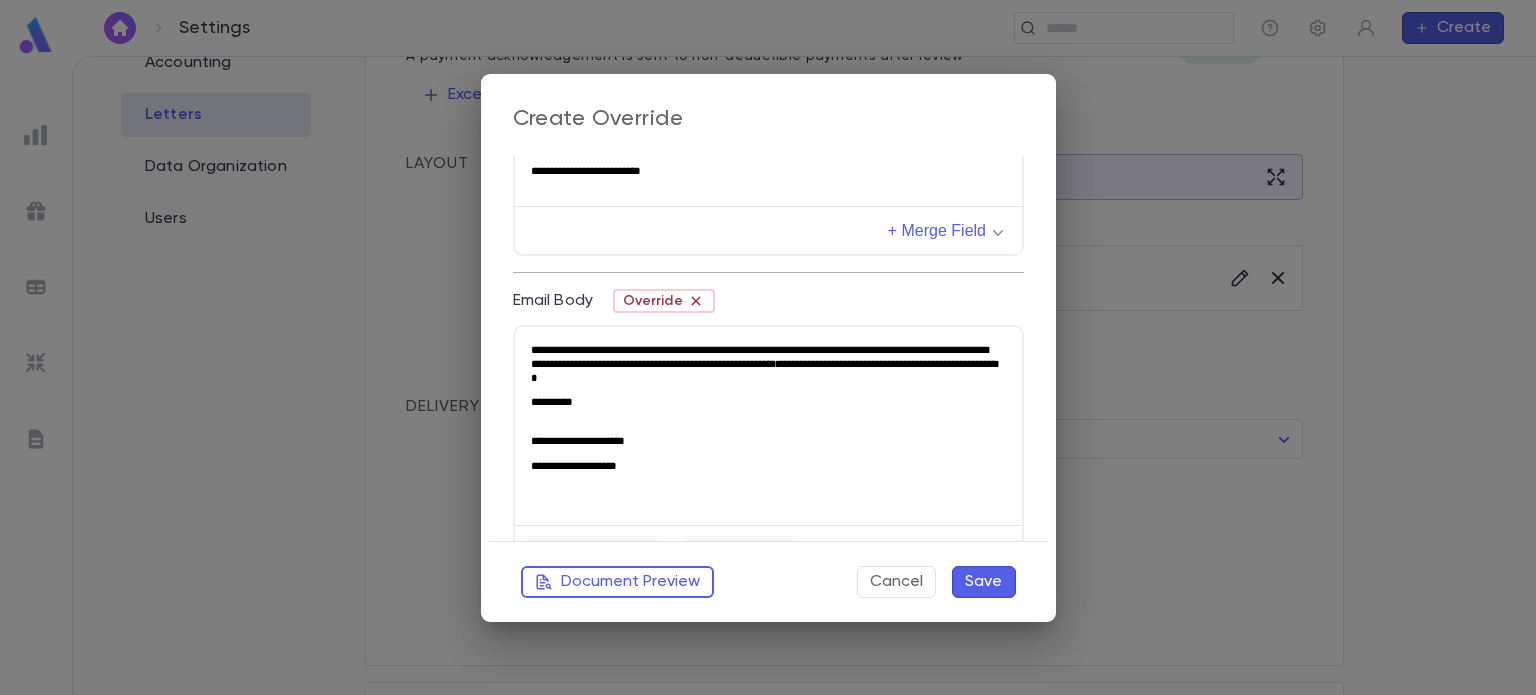 click at bounding box center [767, 415] 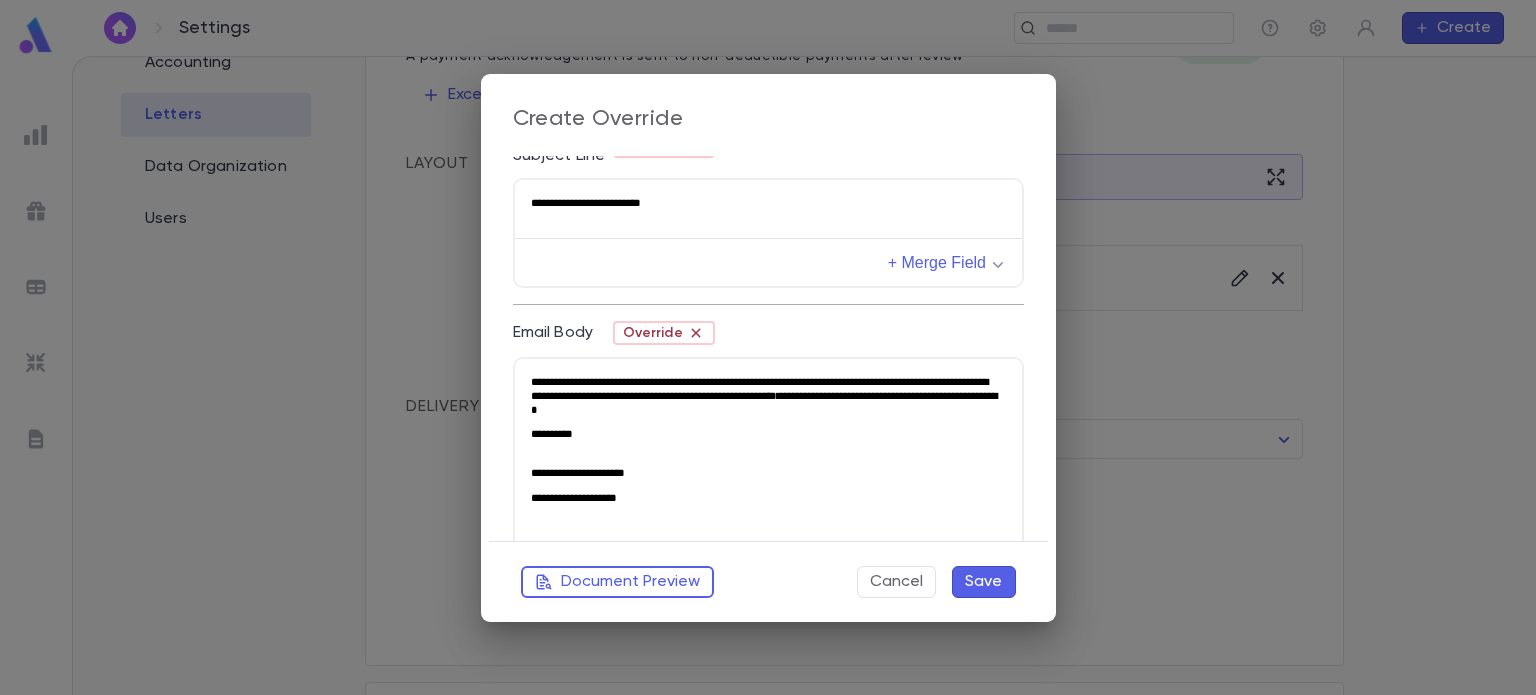 scroll, scrollTop: 1384, scrollLeft: 0, axis: vertical 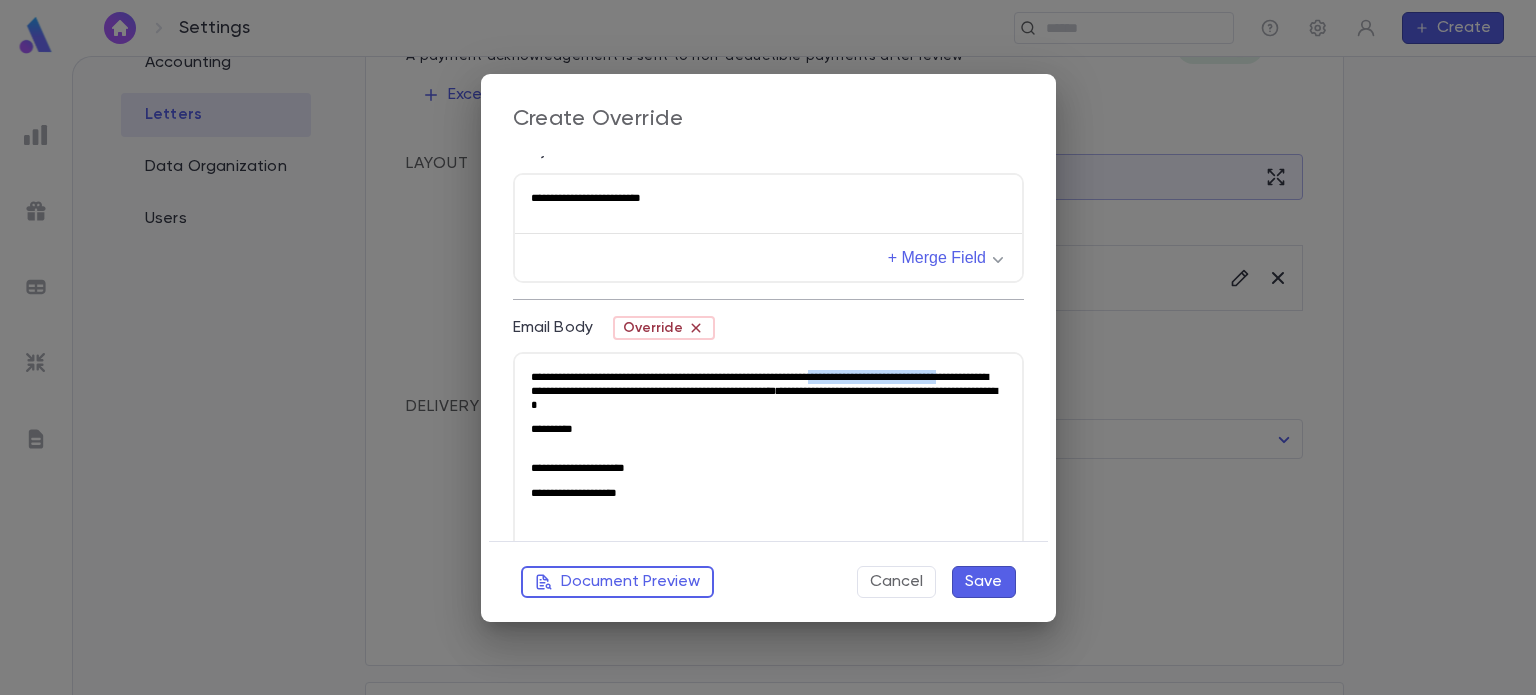 drag, startPoint x: 892, startPoint y: 375, endPoint x: 591, endPoint y: 391, distance: 301.42496 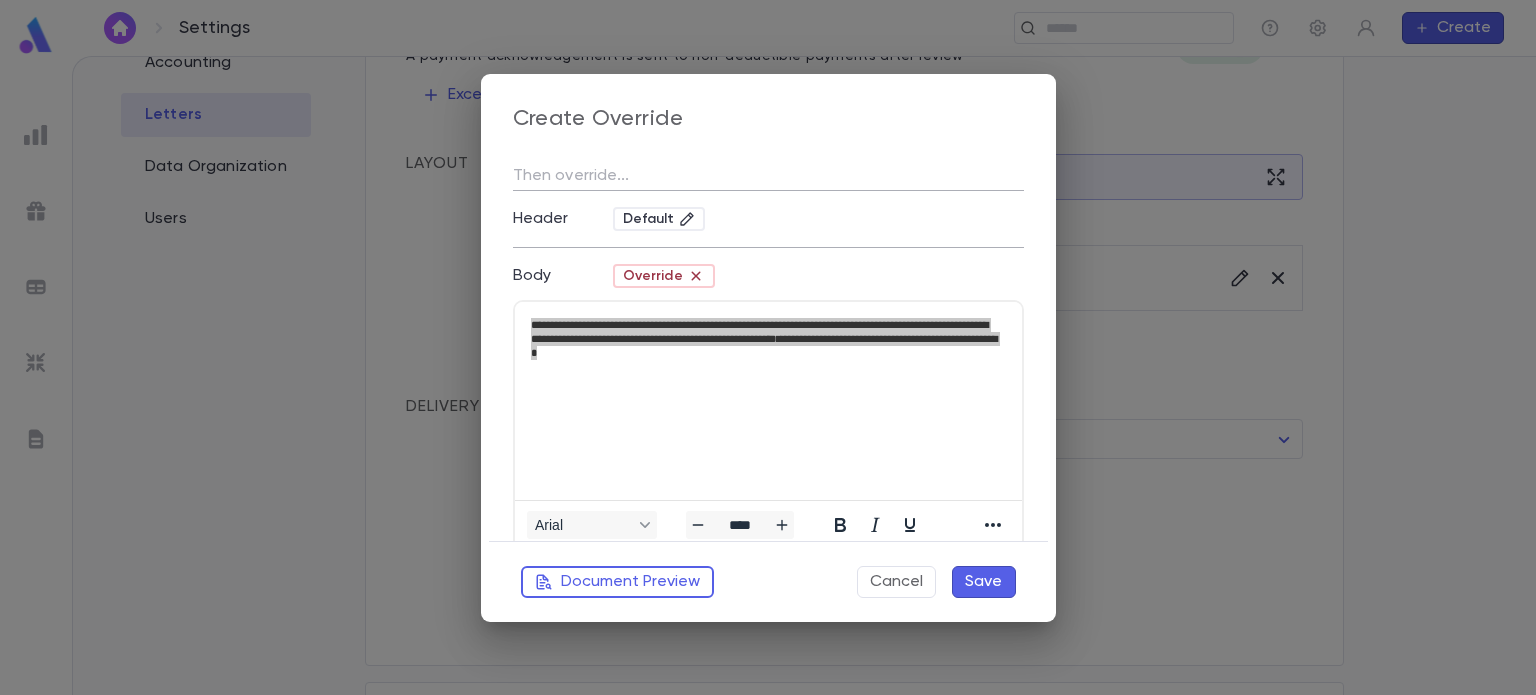 scroll, scrollTop: 107, scrollLeft: 0, axis: vertical 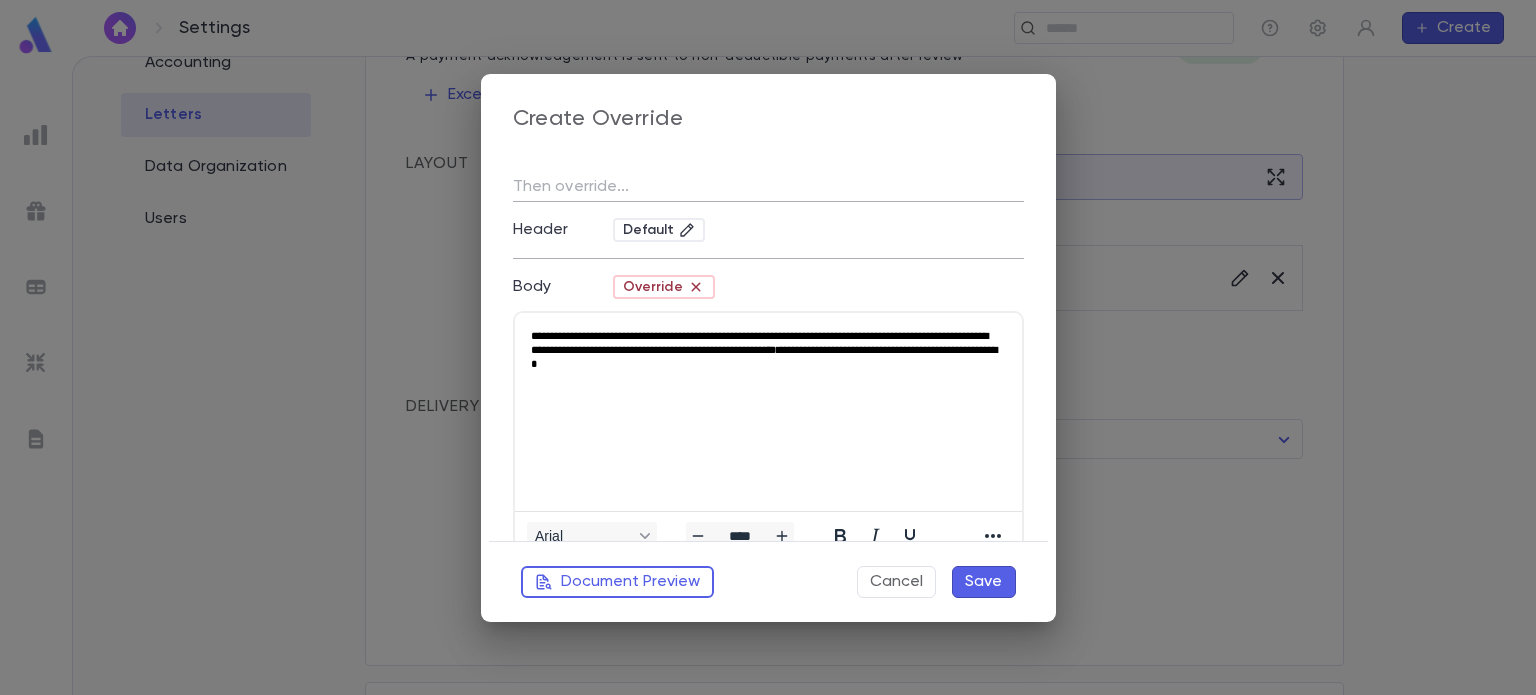 click on "**********" at bounding box center (767, 348) 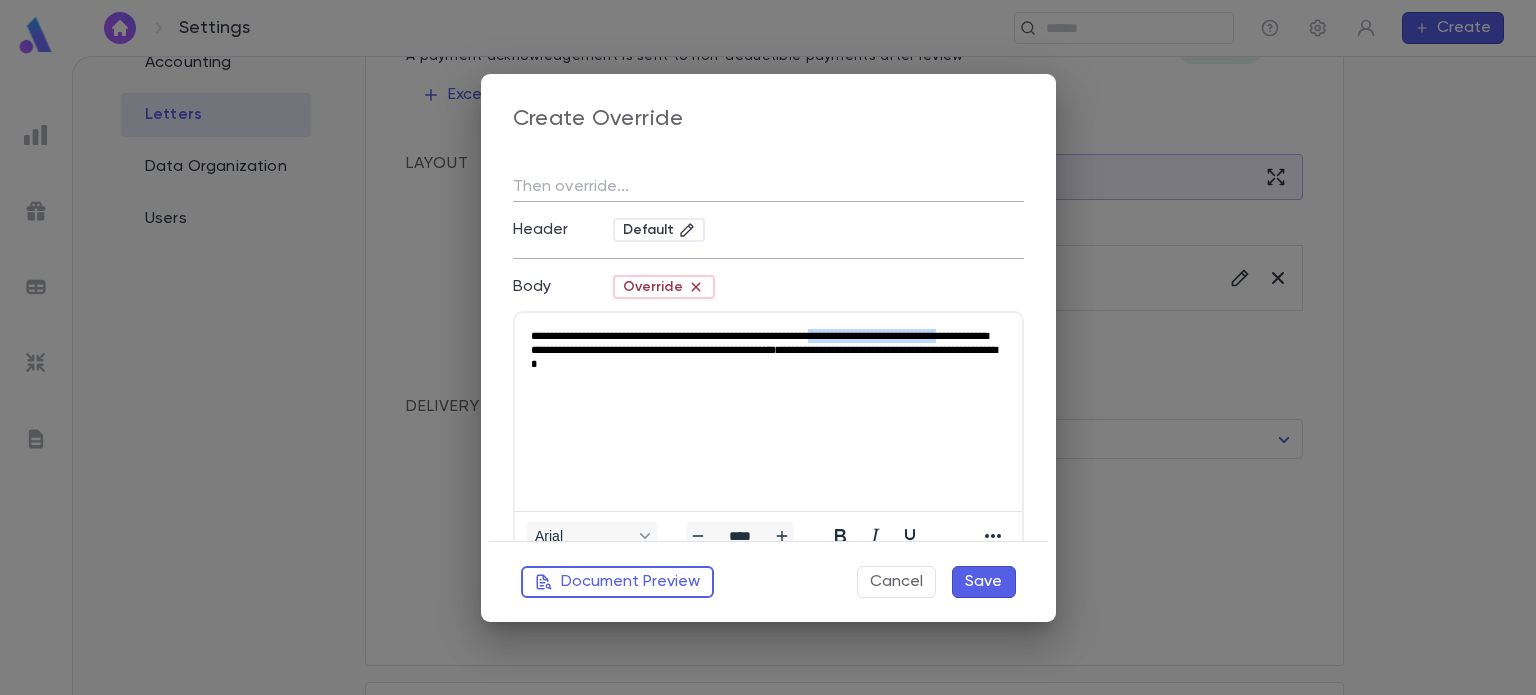 drag, startPoint x: 890, startPoint y: 336, endPoint x: 591, endPoint y: 347, distance: 299.20227 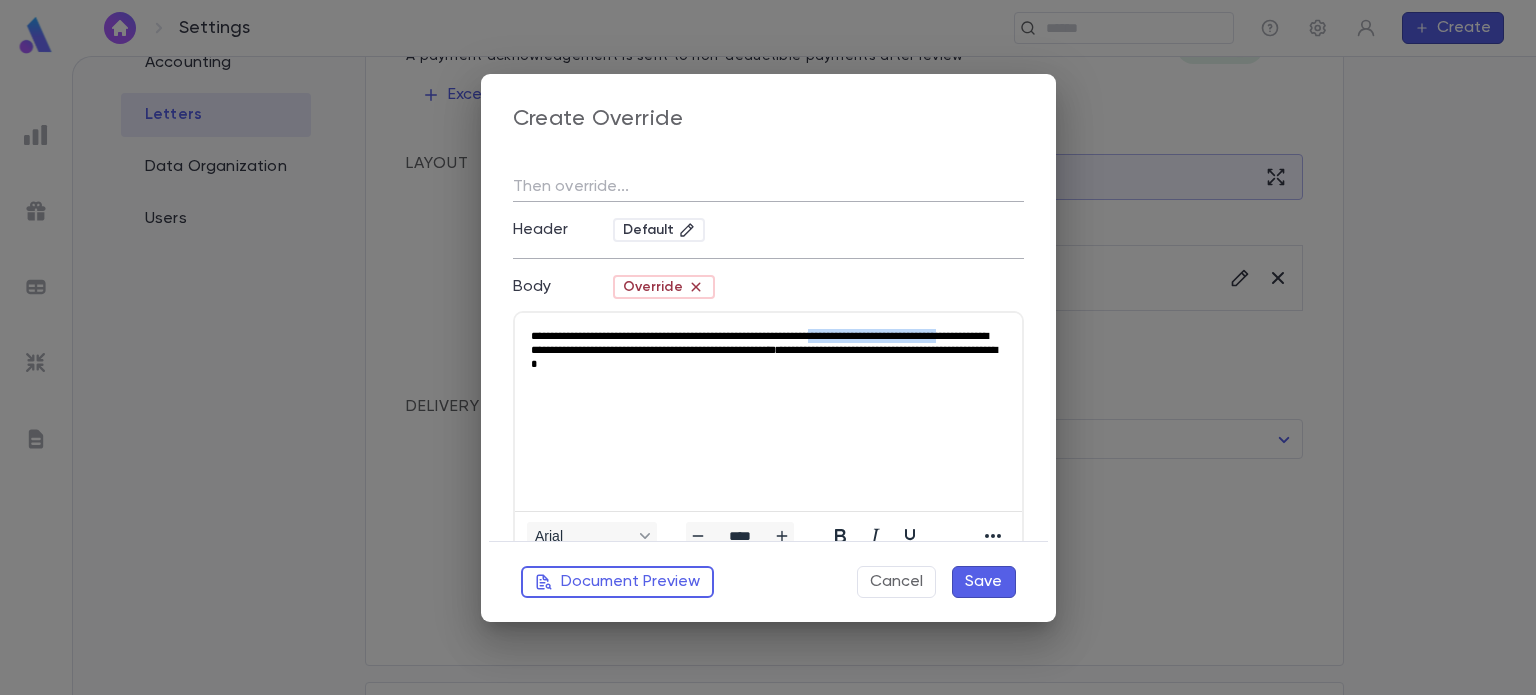 type 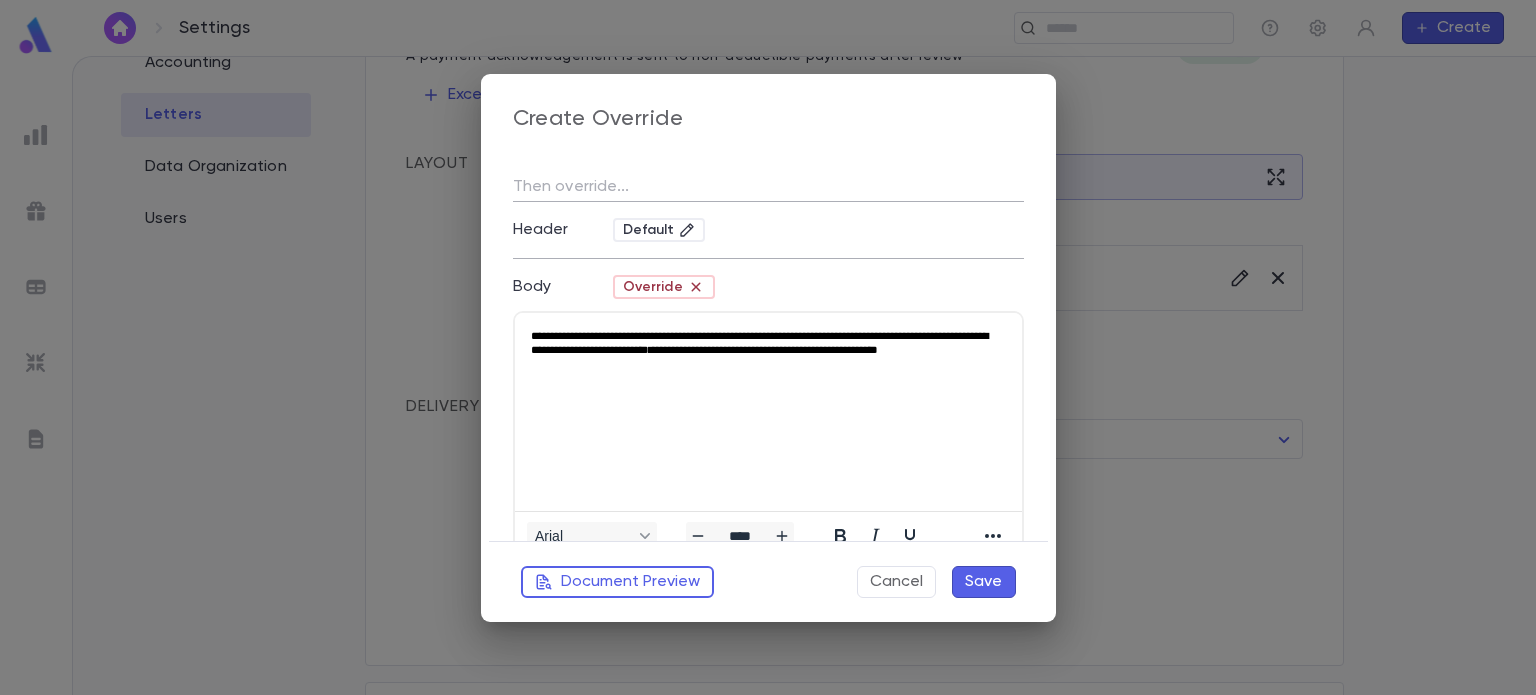 click on "**********" at bounding box center [767, 348] 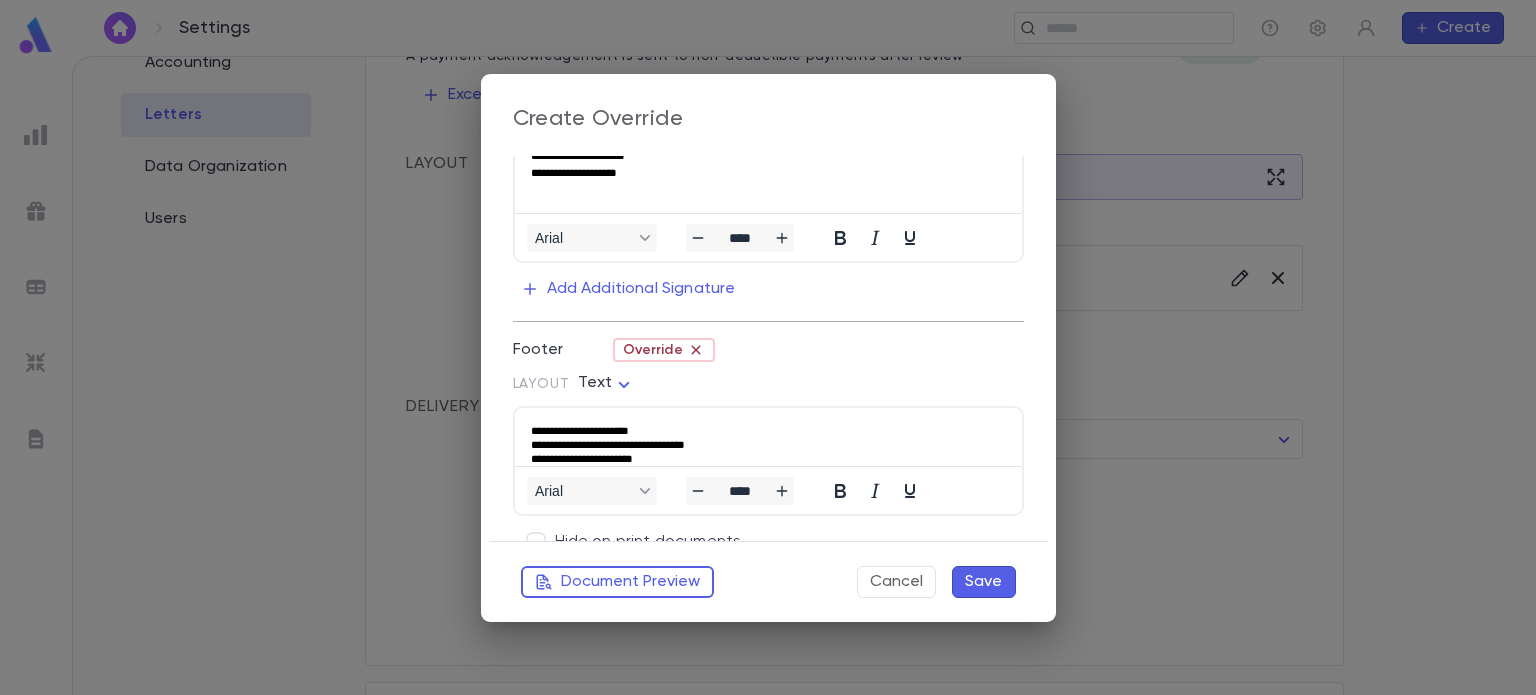 scroll, scrollTop: 911, scrollLeft: 0, axis: vertical 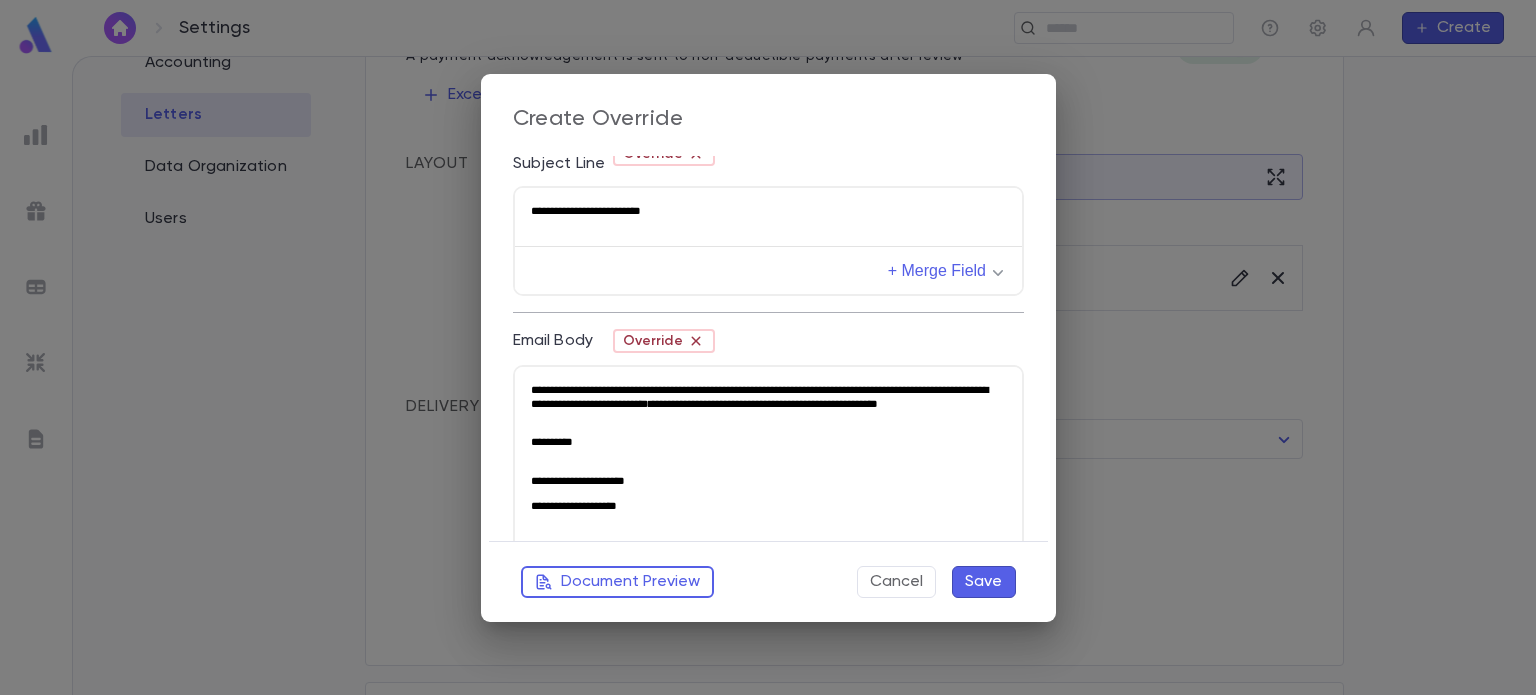 click on "**********" at bounding box center (758, 395) 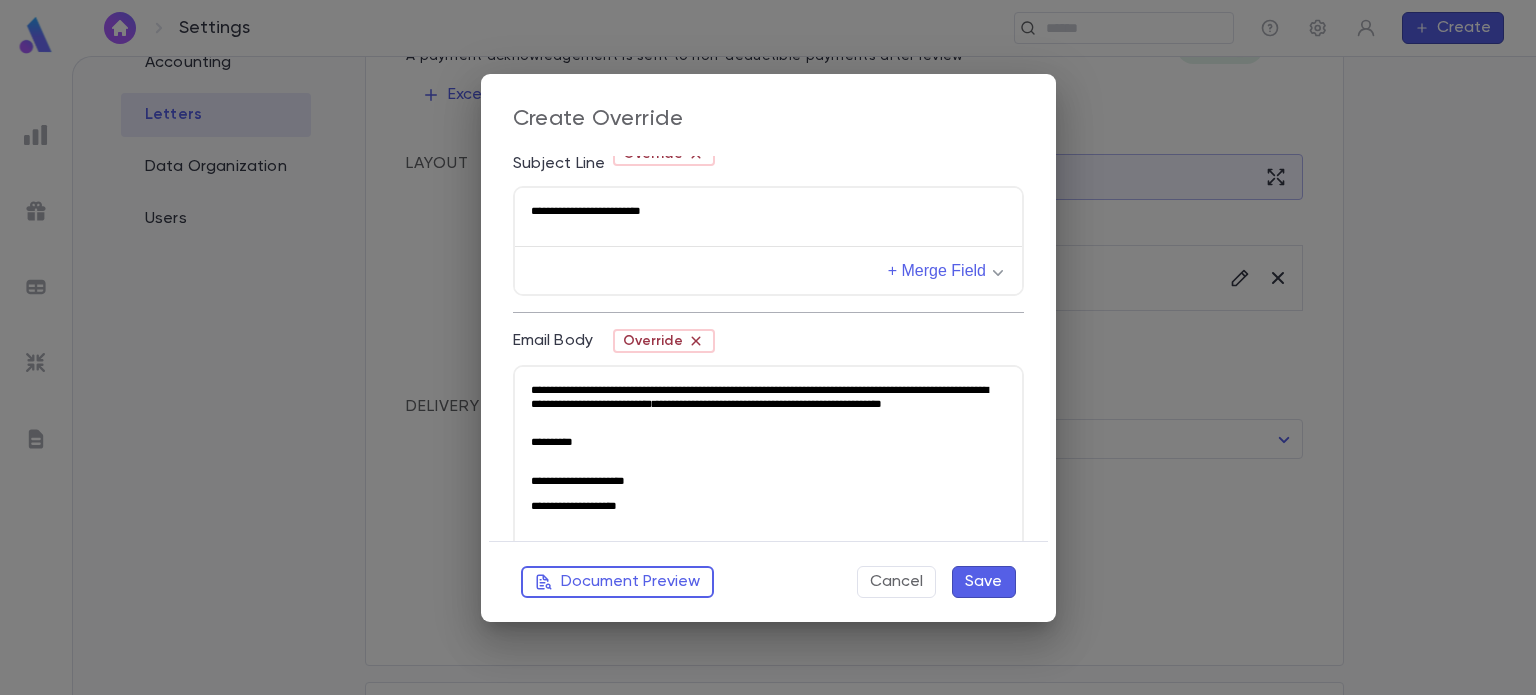 click on "**********" at bounding box center [767, 446] 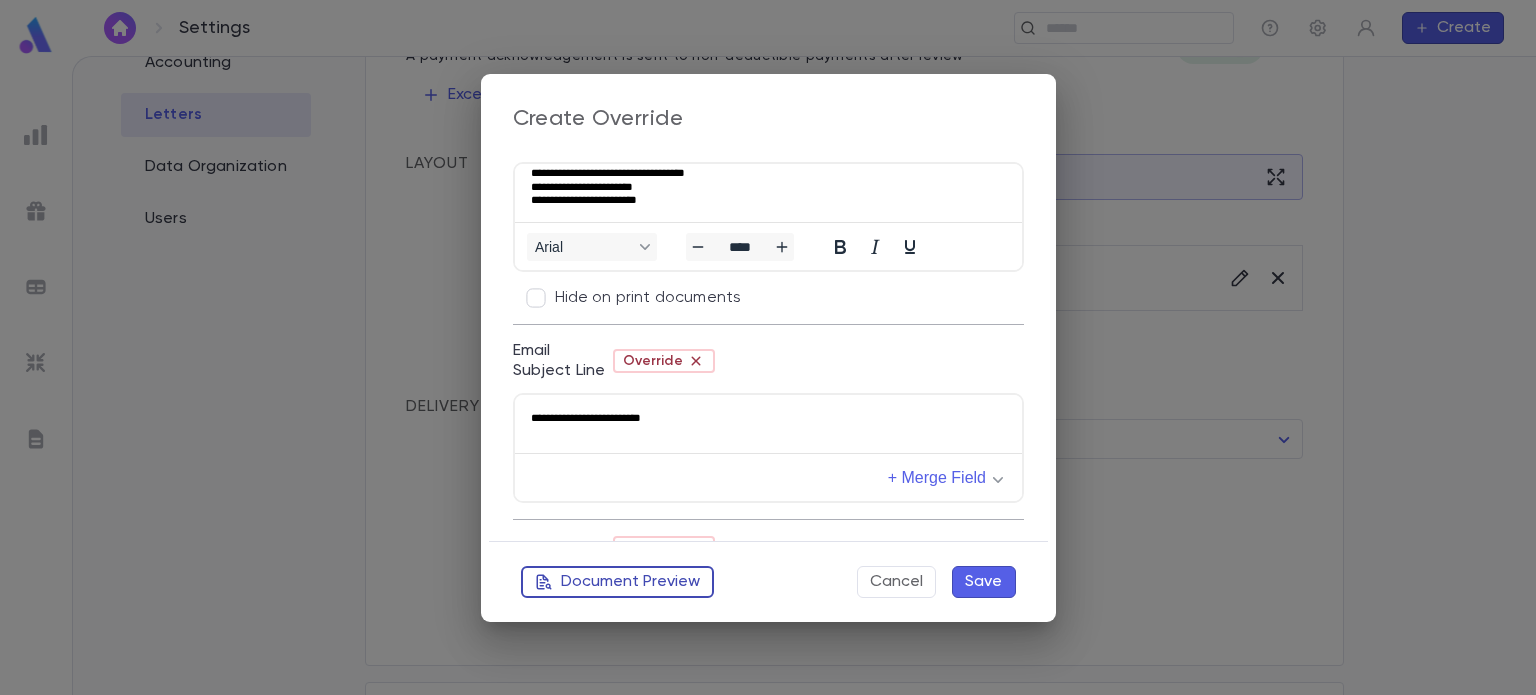scroll, scrollTop: 1148, scrollLeft: 0, axis: vertical 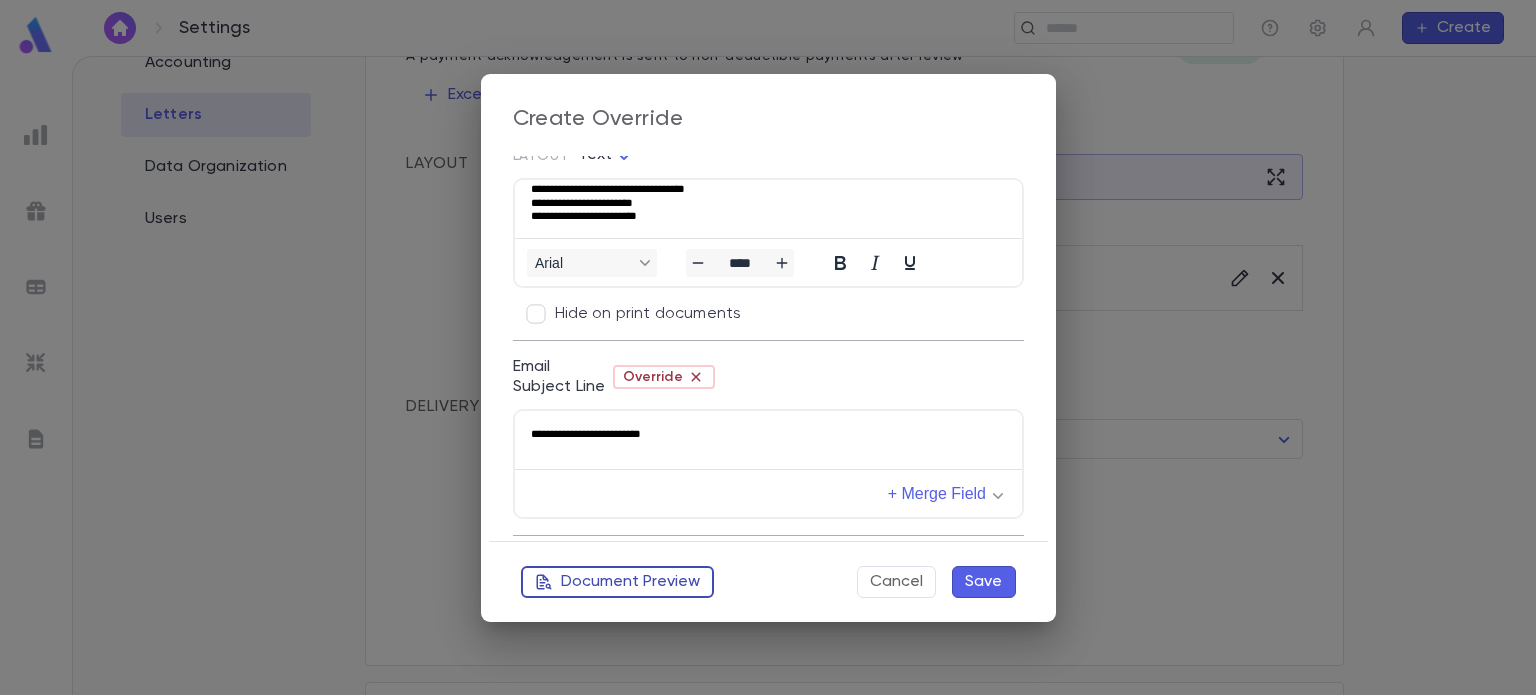click on "Document Preview" at bounding box center [617, 582] 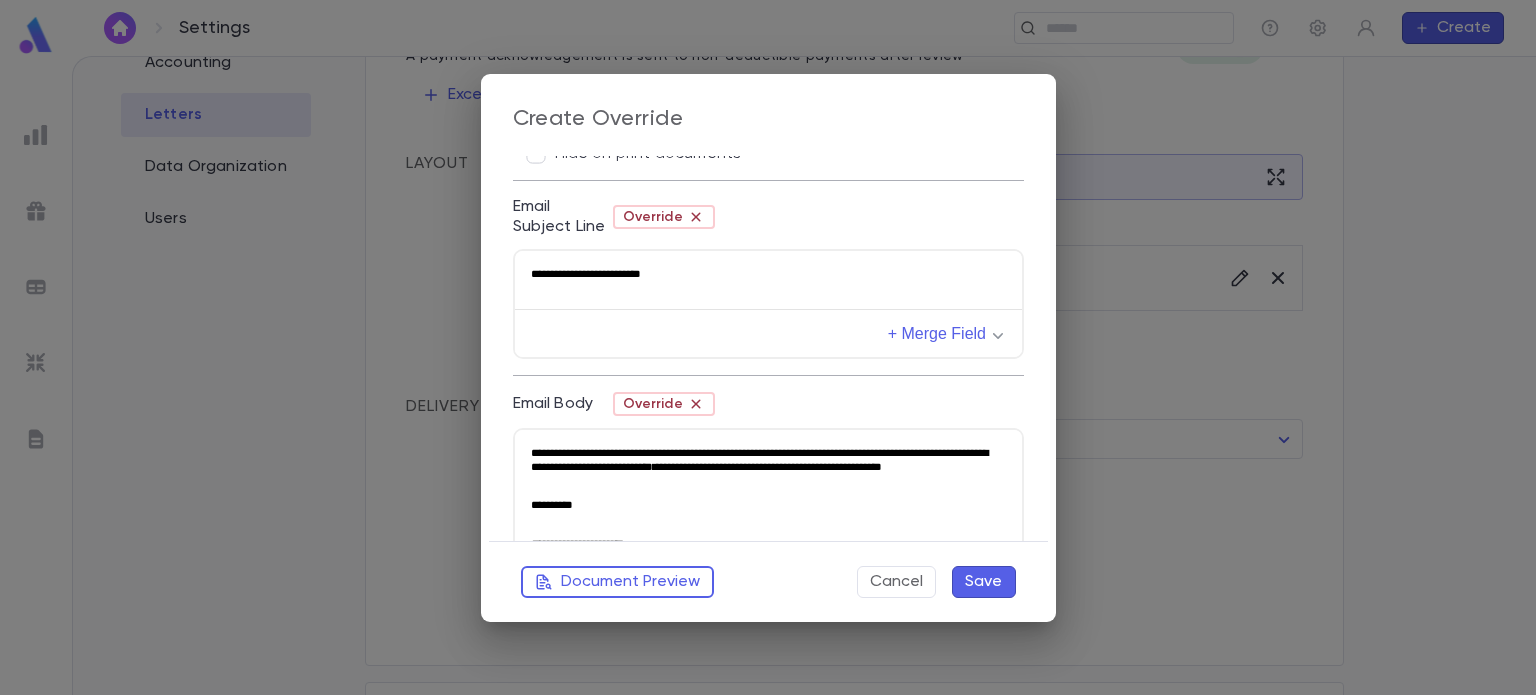 scroll, scrollTop: 1233, scrollLeft: 0, axis: vertical 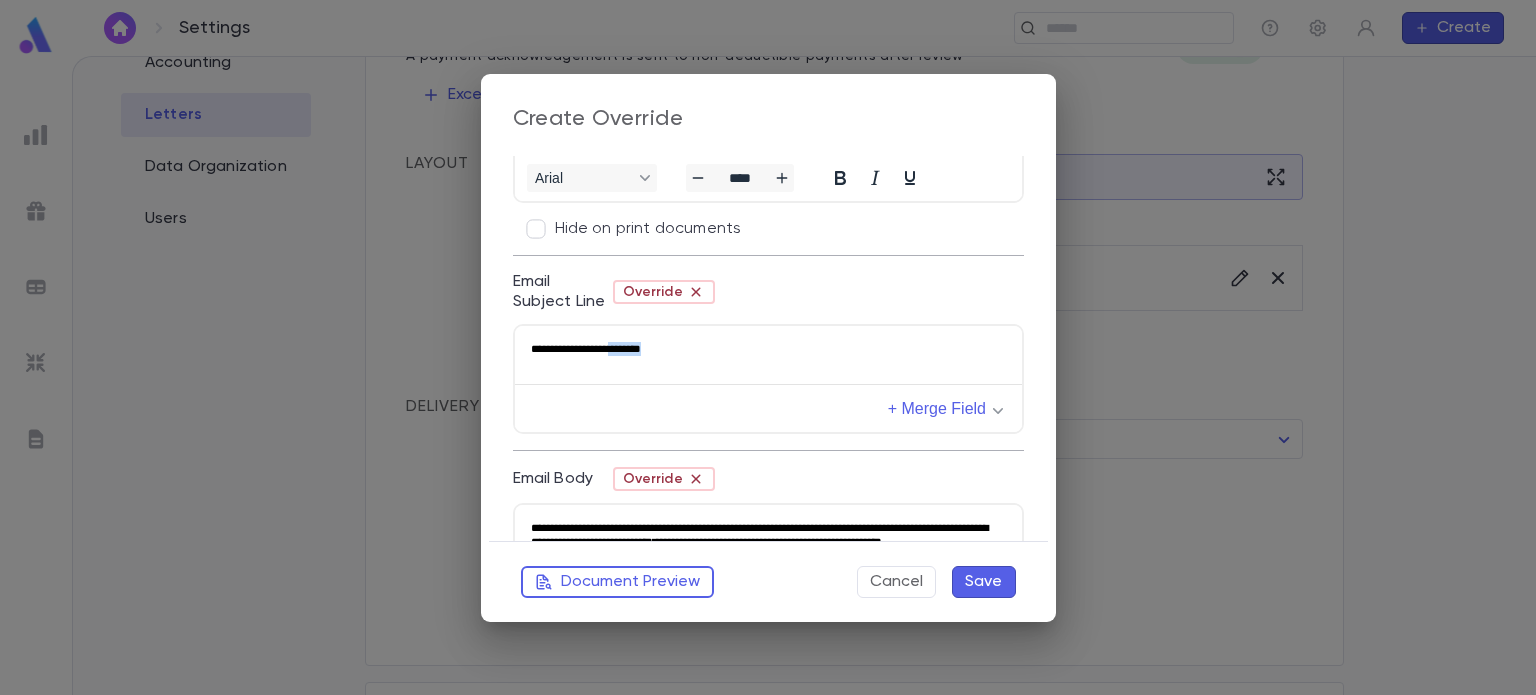 drag, startPoint x: 623, startPoint y: 351, endPoint x: 672, endPoint y: 349, distance: 49.0408 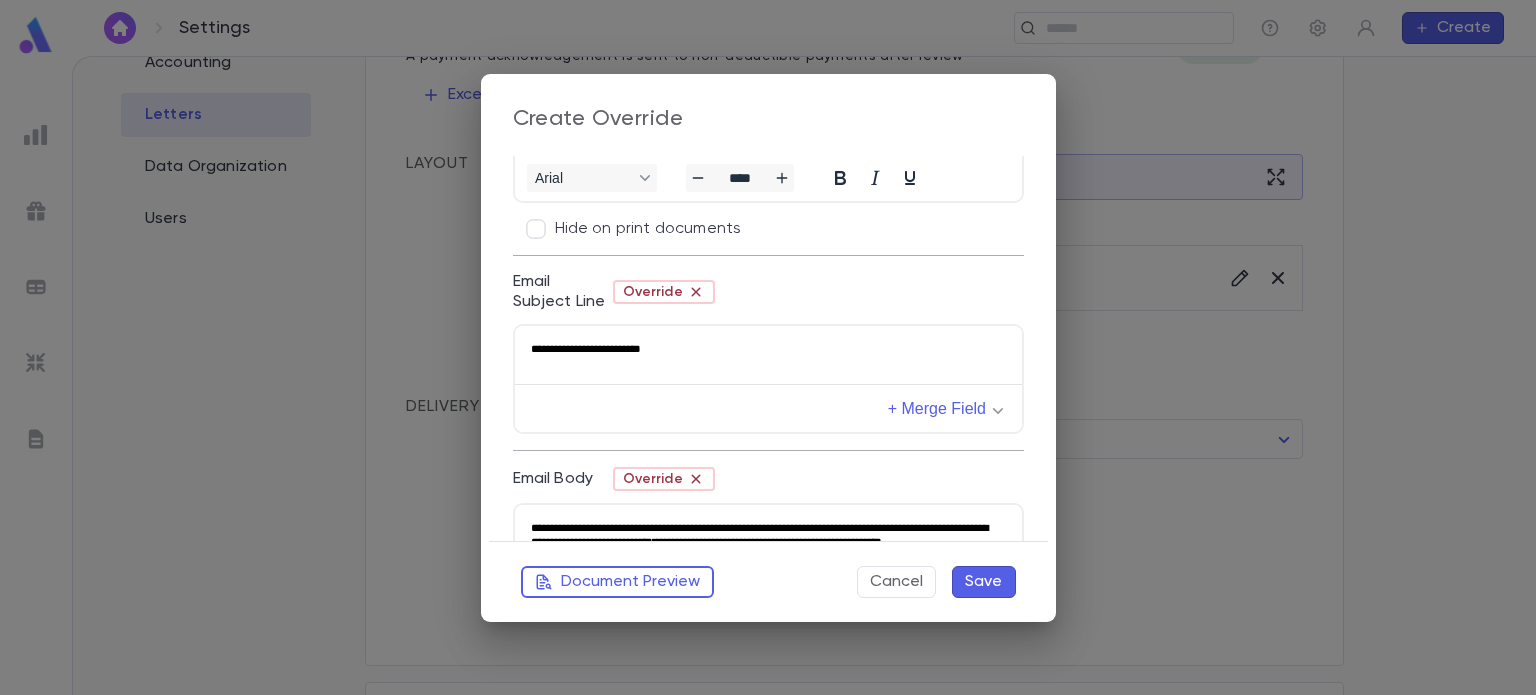click on "**********" at bounding box center (767, 348) 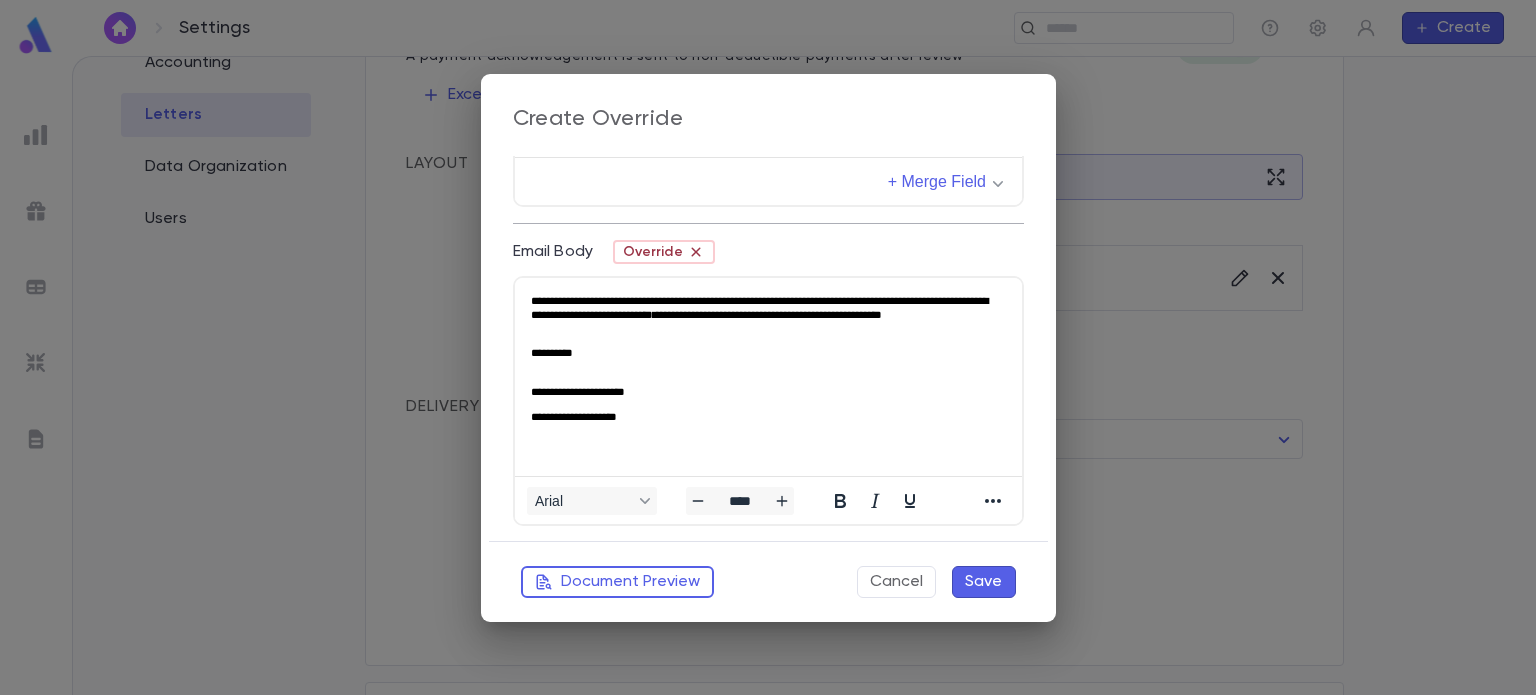 scroll, scrollTop: 1460, scrollLeft: 0, axis: vertical 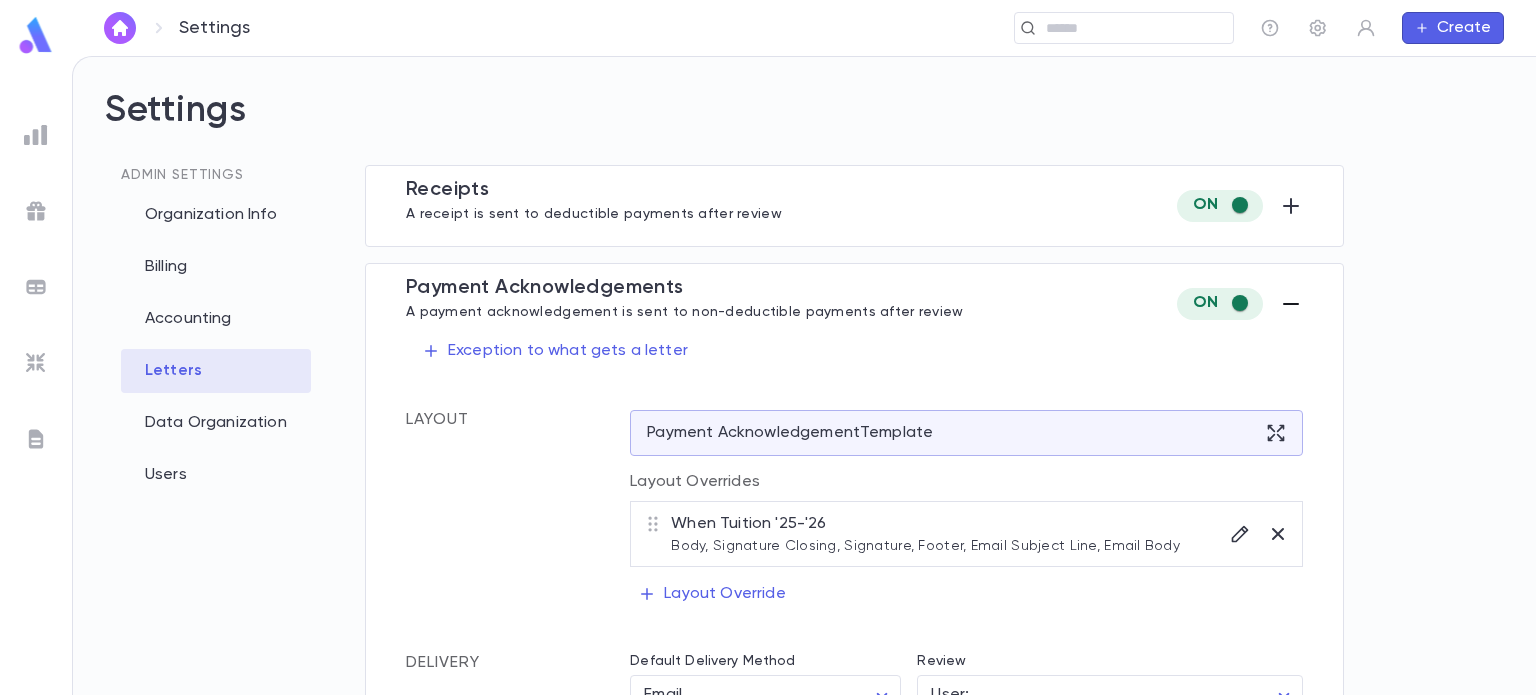click 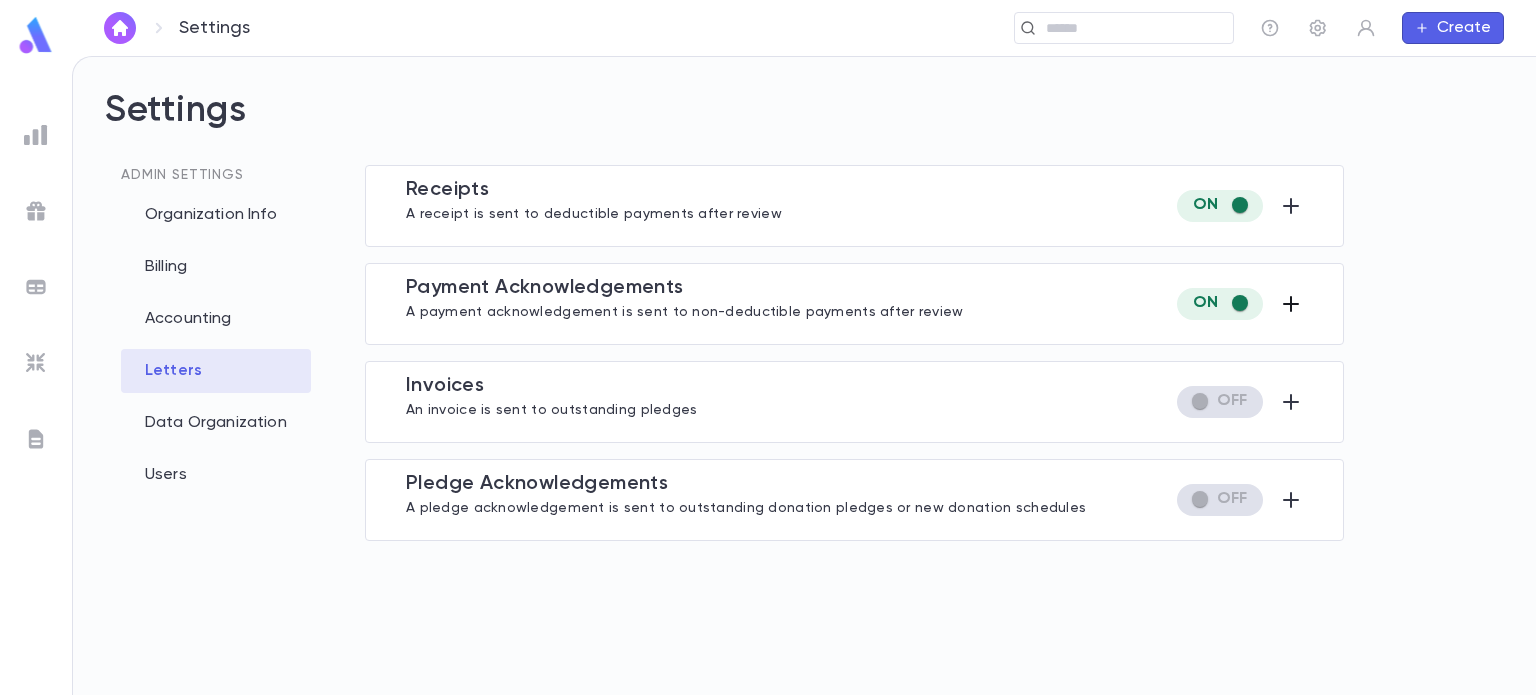 click 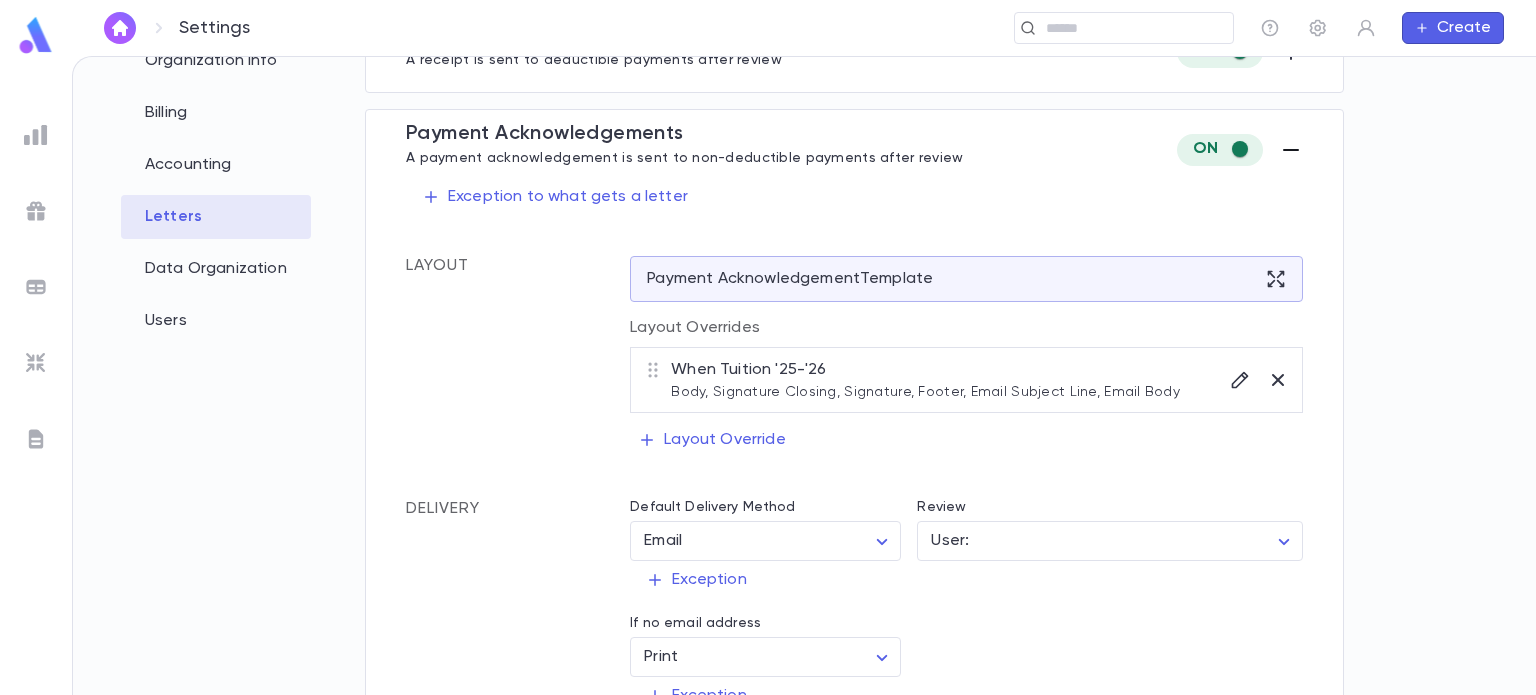scroll, scrollTop: 152, scrollLeft: 0, axis: vertical 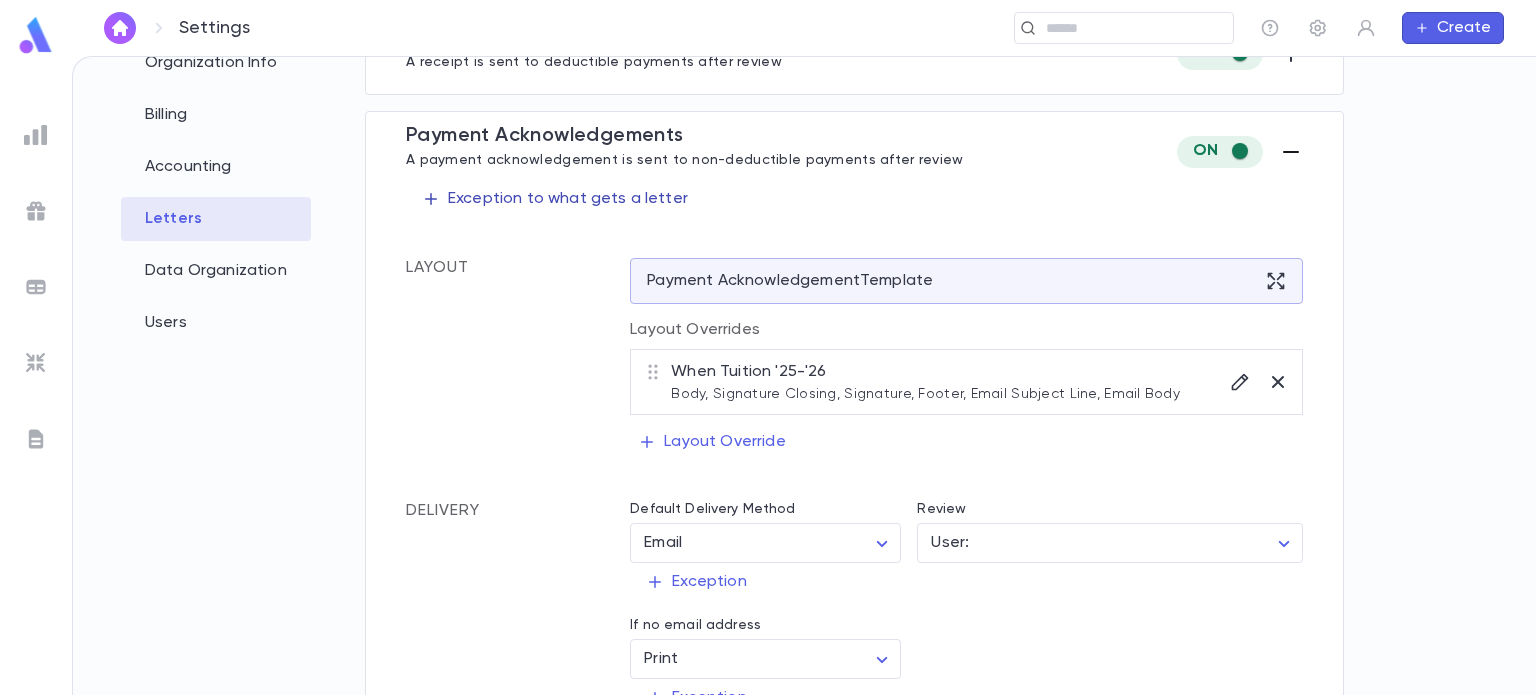 click on "Exception to what gets a letter" at bounding box center [555, 199] 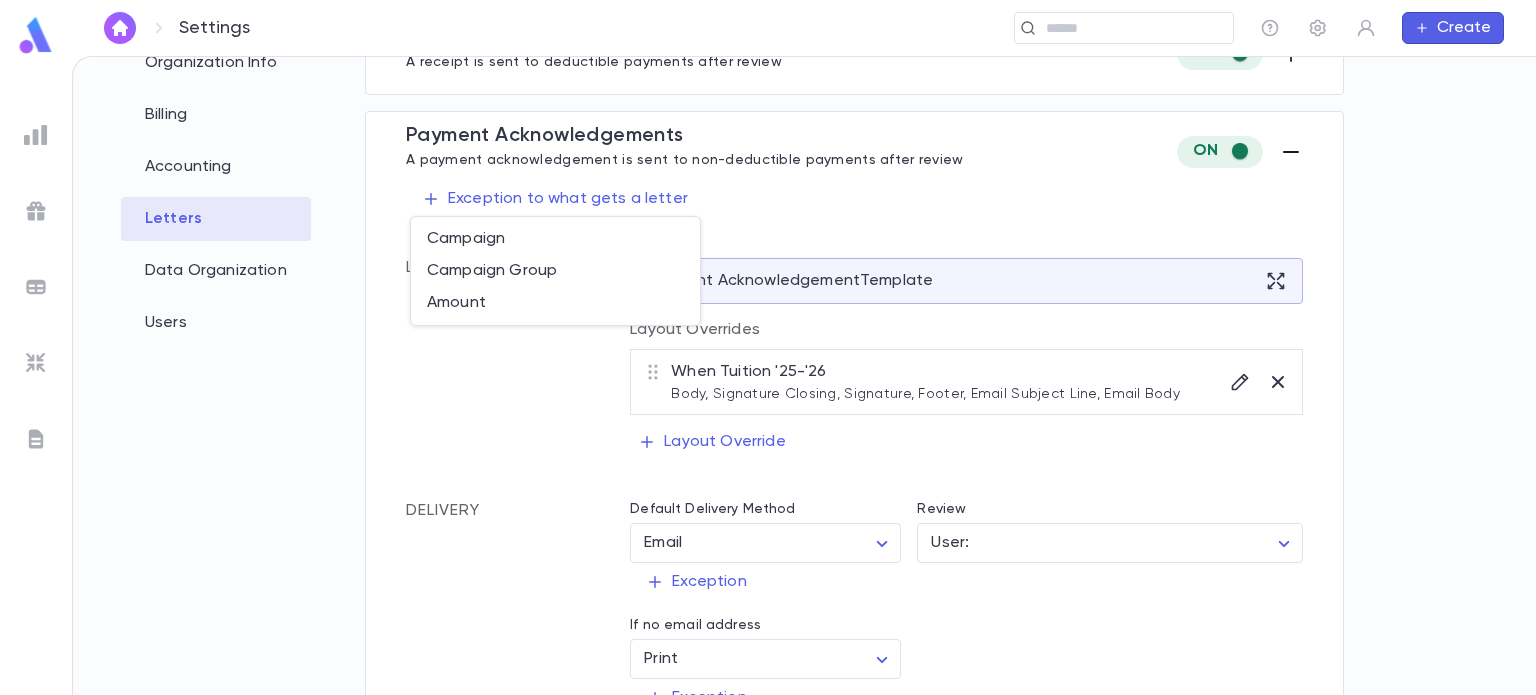 click at bounding box center [768, 347] 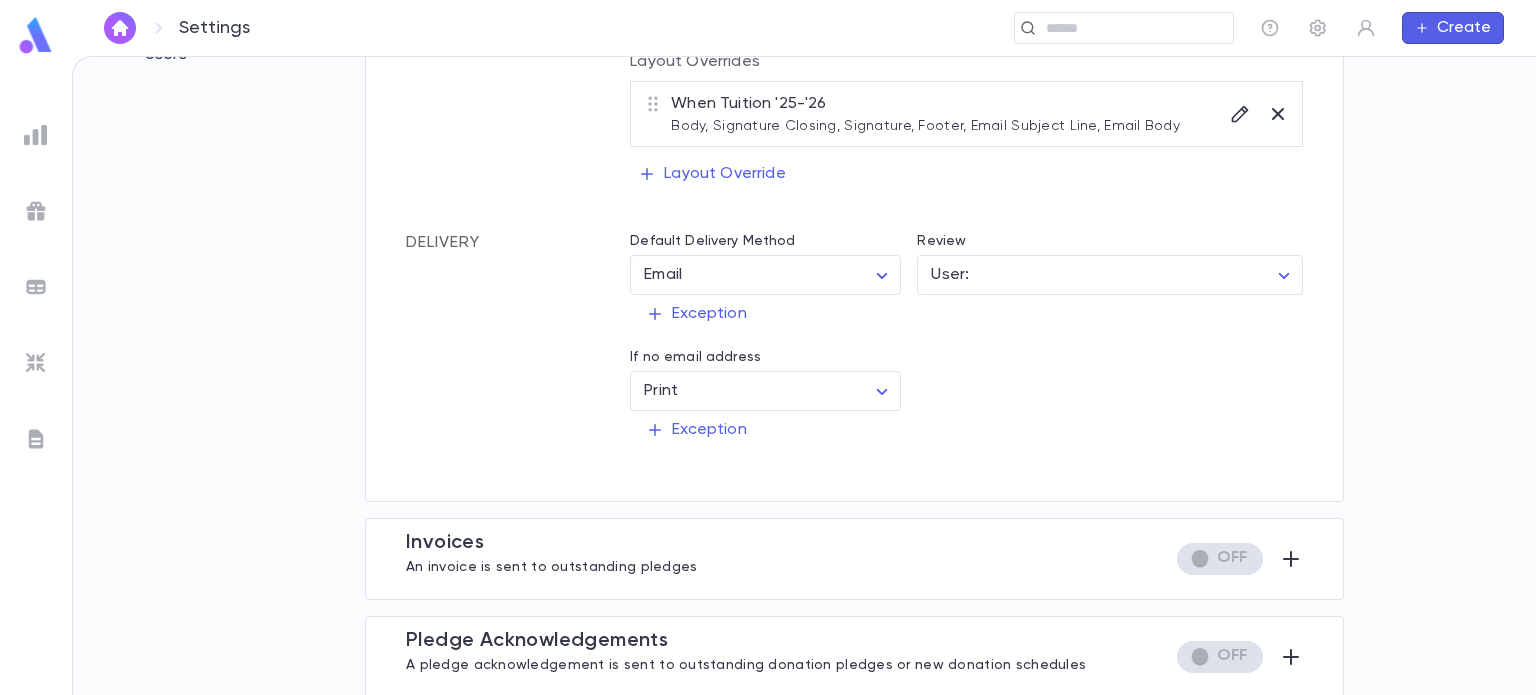 scroll, scrollTop: 0, scrollLeft: 0, axis: both 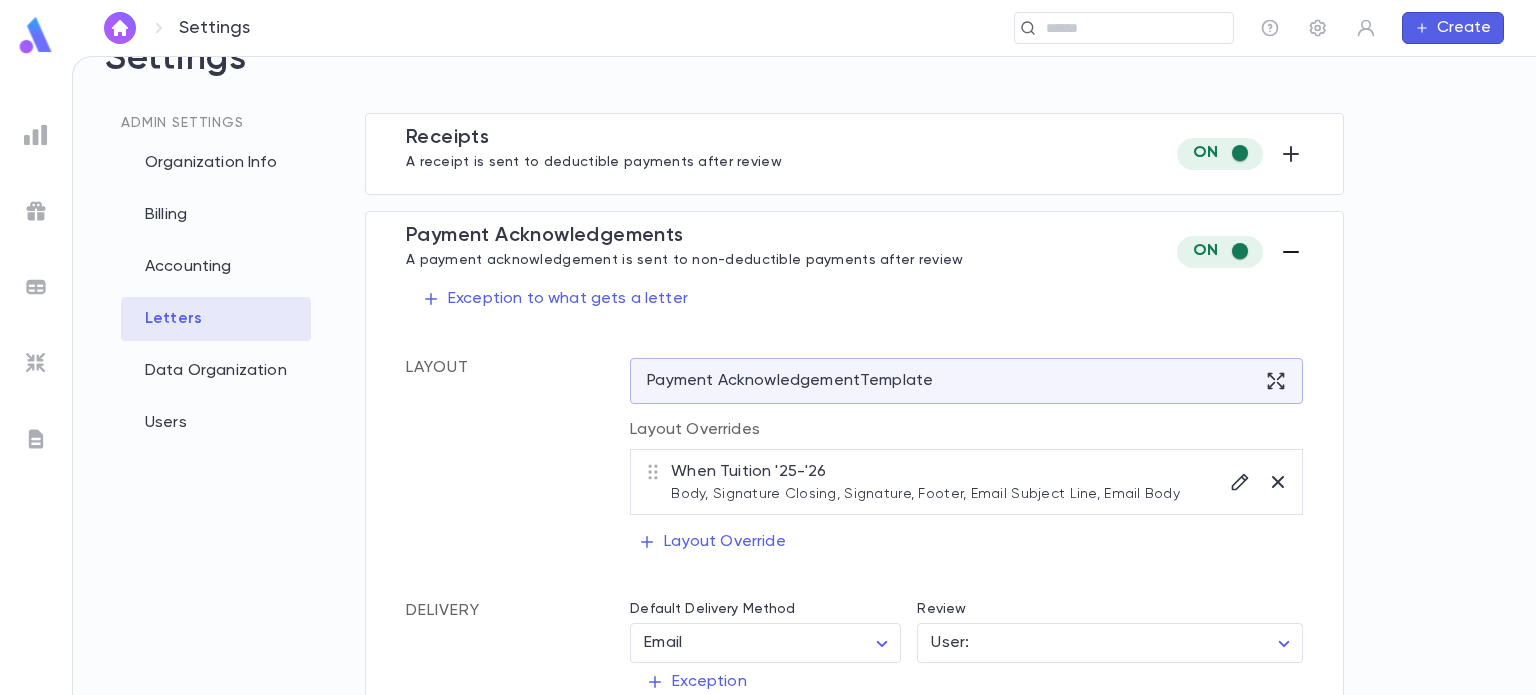 click 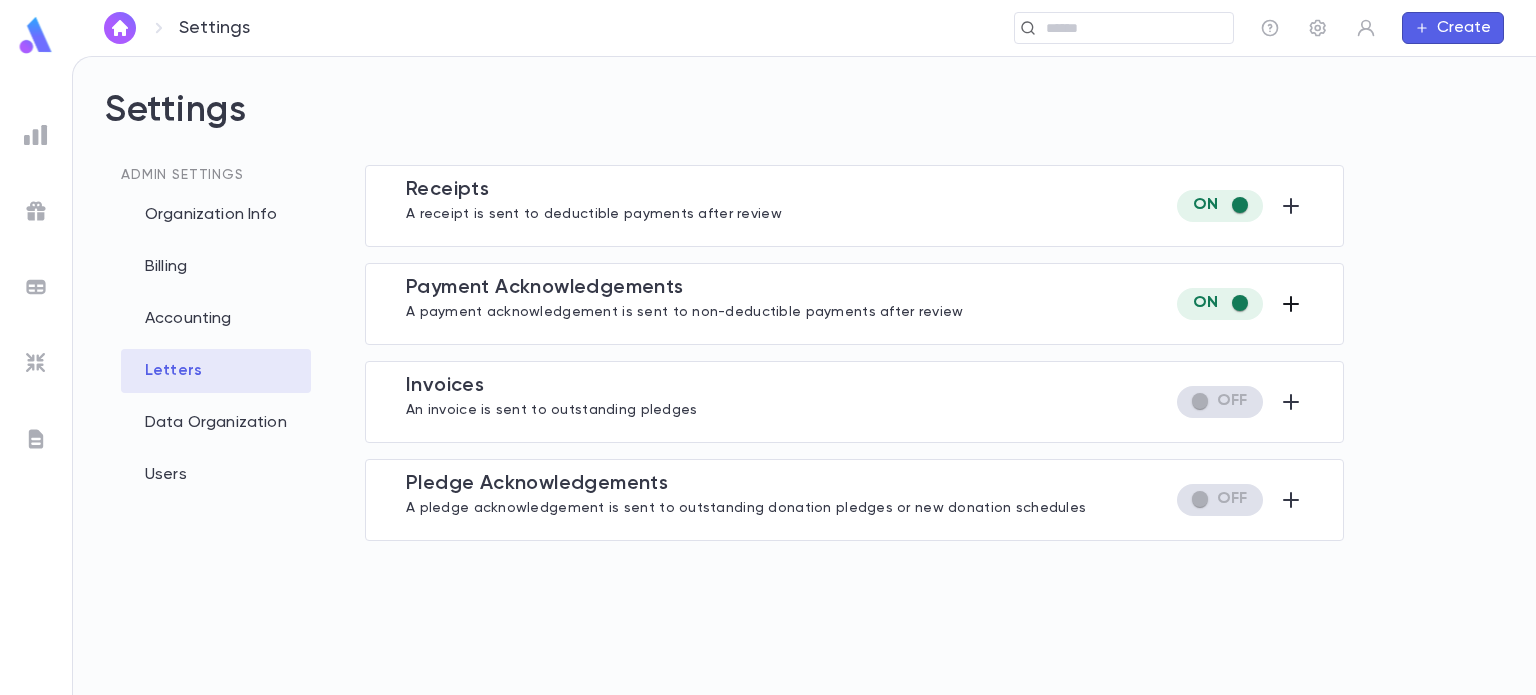 scroll, scrollTop: 0, scrollLeft: 0, axis: both 